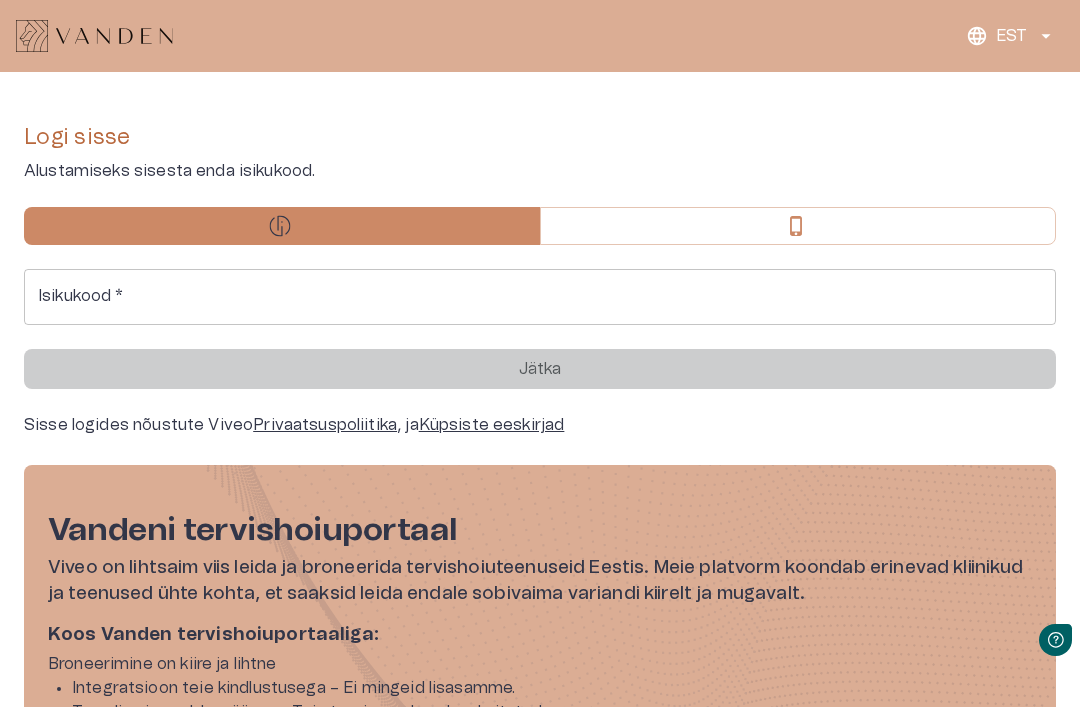 scroll, scrollTop: 0, scrollLeft: 0, axis: both 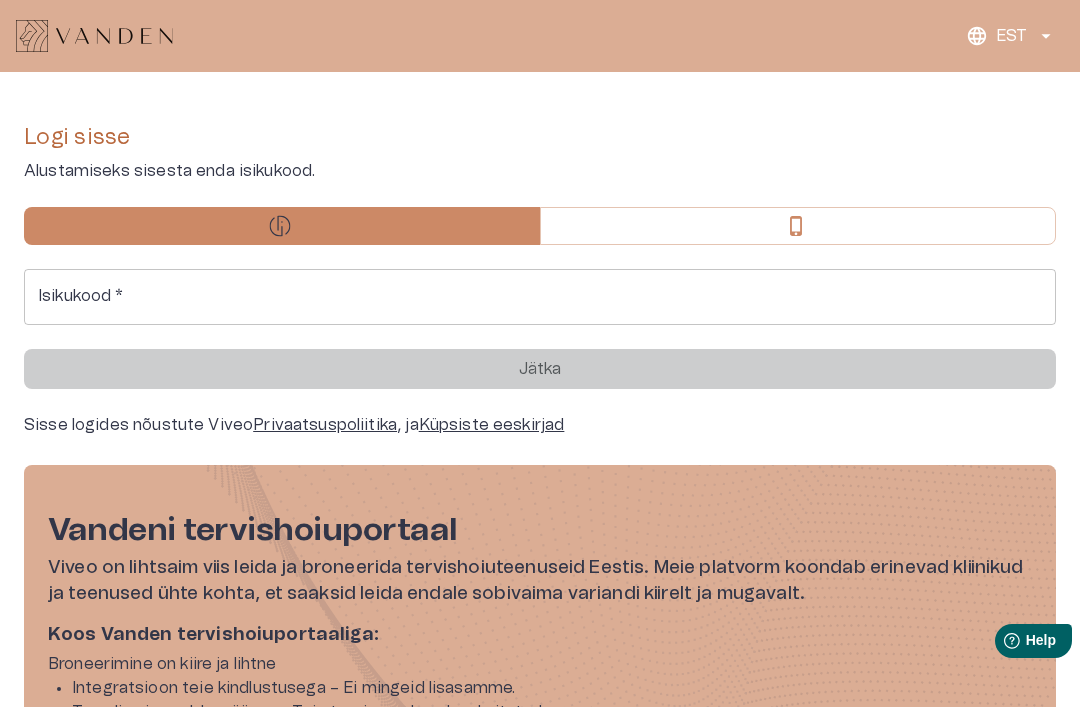 click at bounding box center [798, 226] 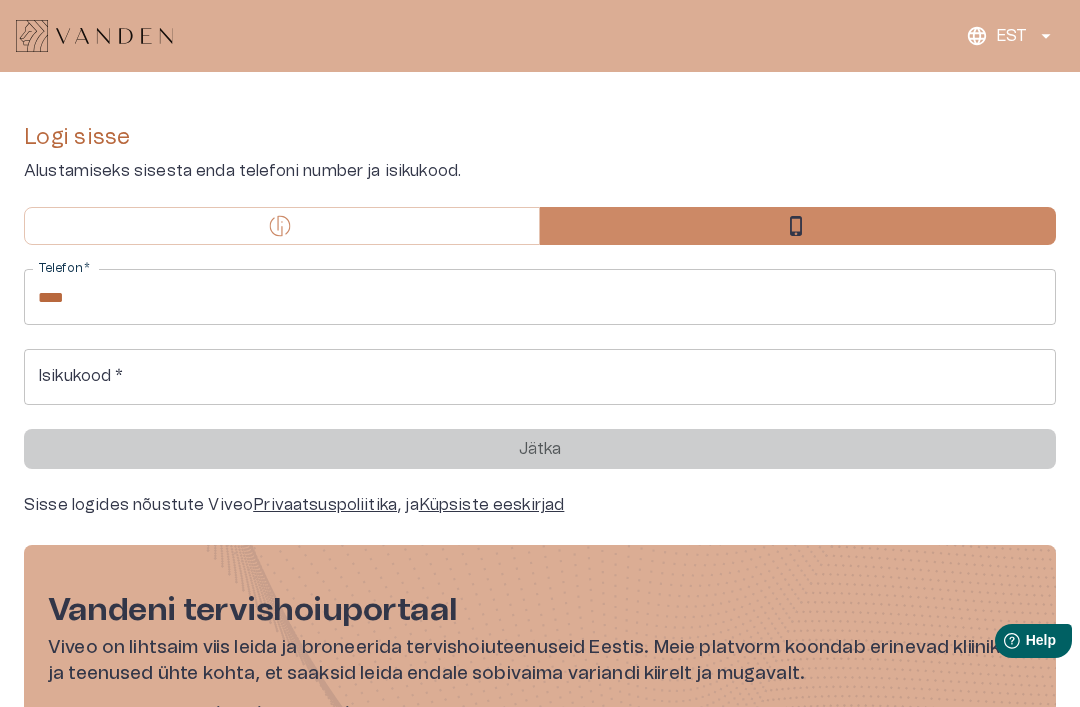 click on "****" at bounding box center (540, 297) 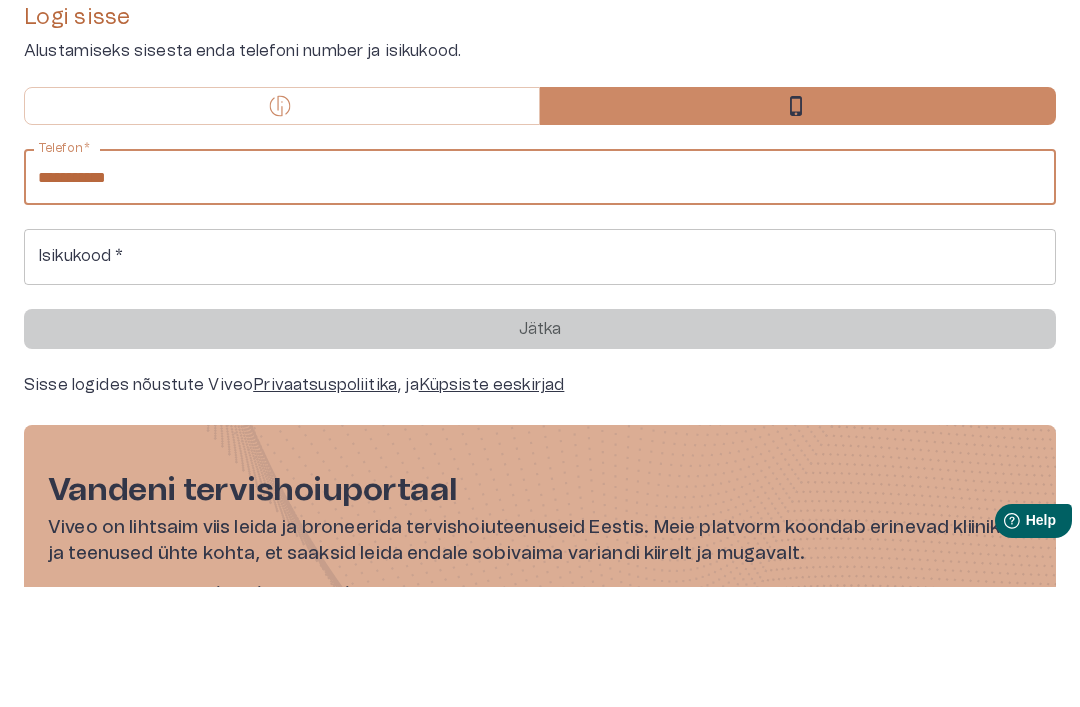 type on "**********" 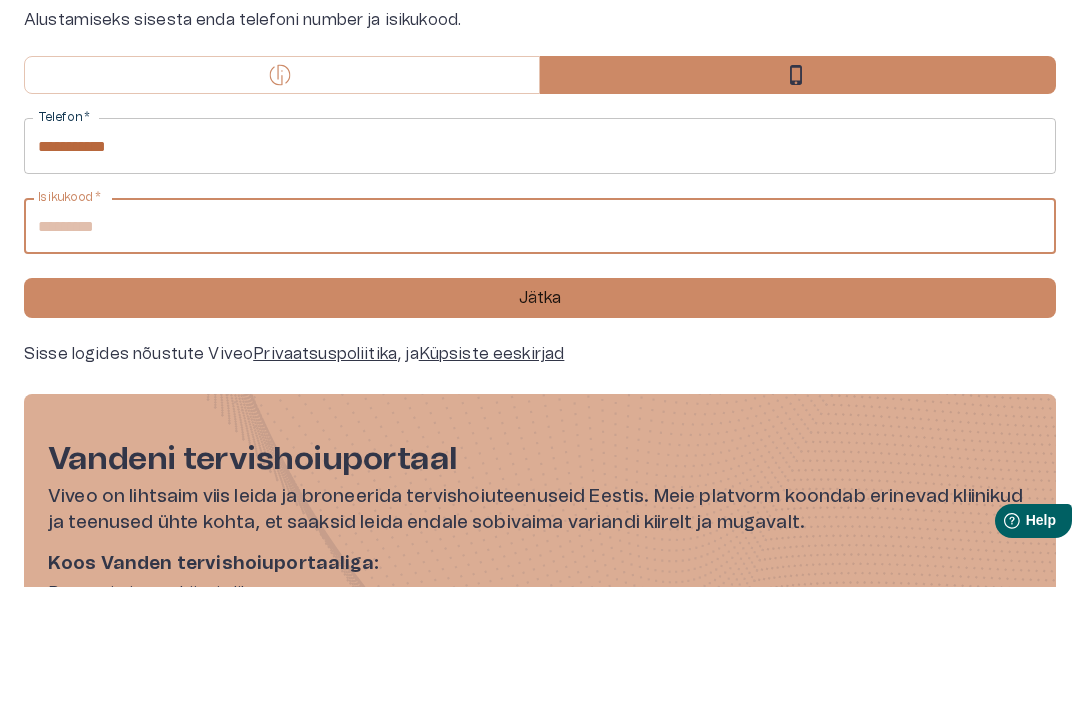 scroll, scrollTop: 32, scrollLeft: 0, axis: vertical 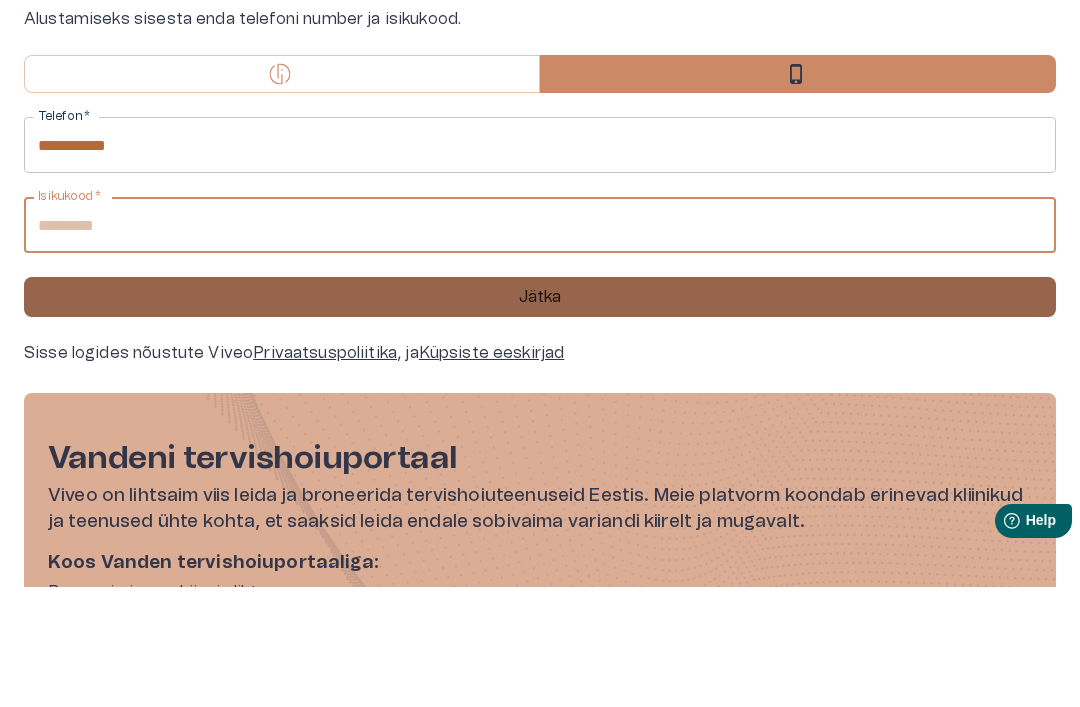type on "**********" 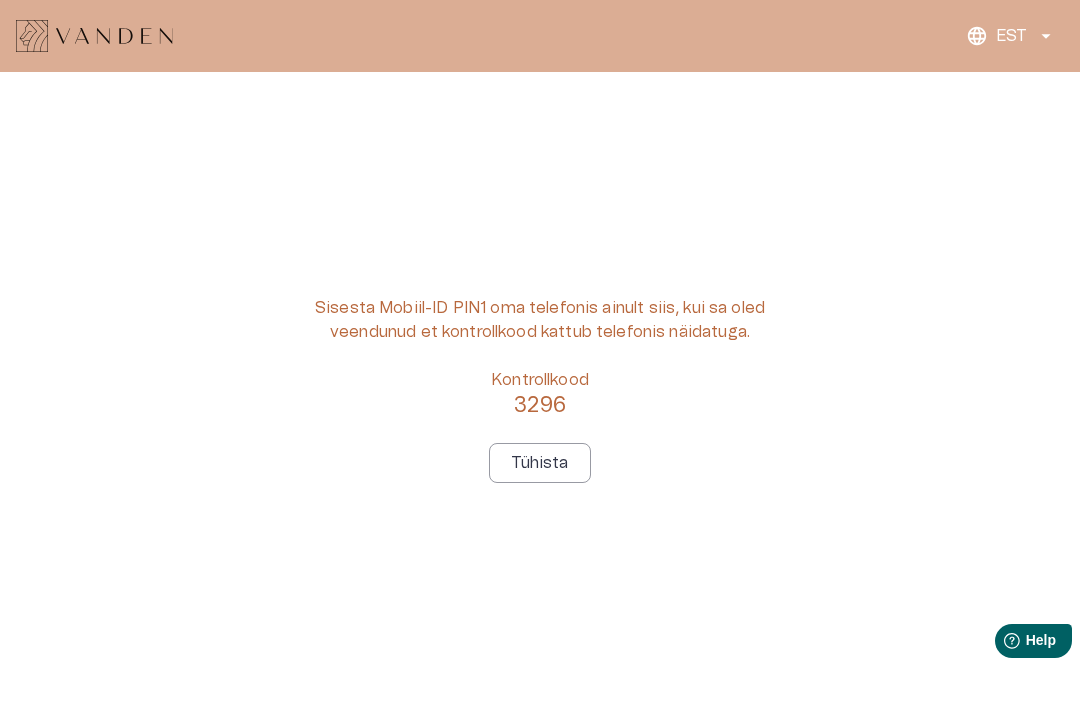 scroll, scrollTop: 0, scrollLeft: 0, axis: both 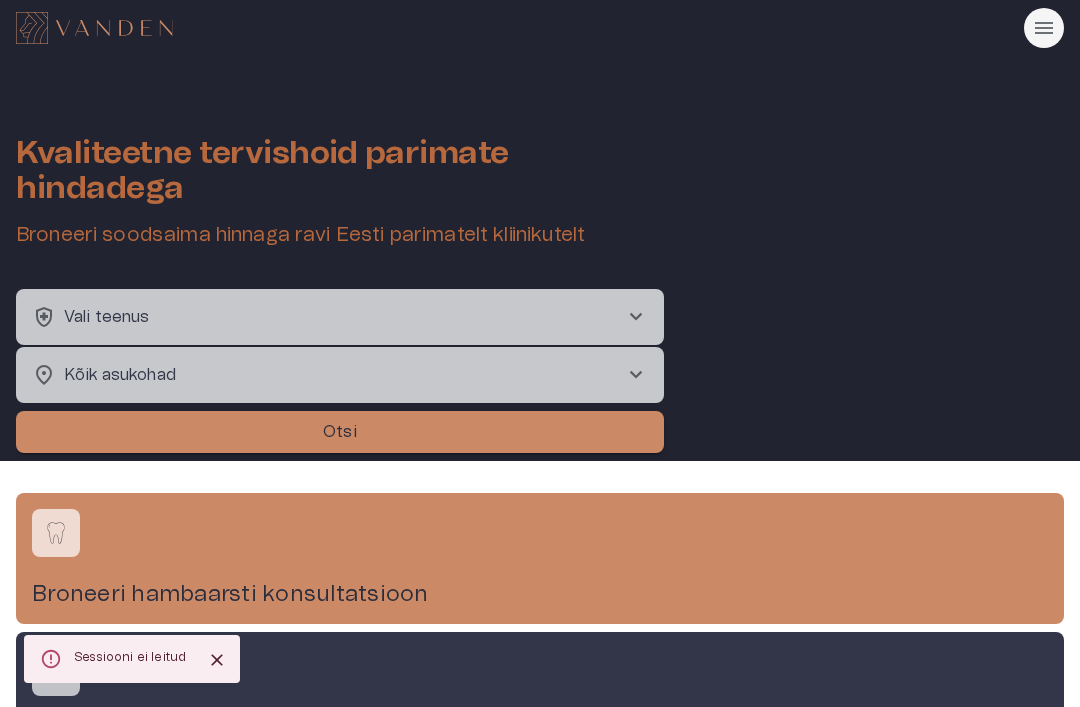 click on "chevron_right" at bounding box center (636, 317) 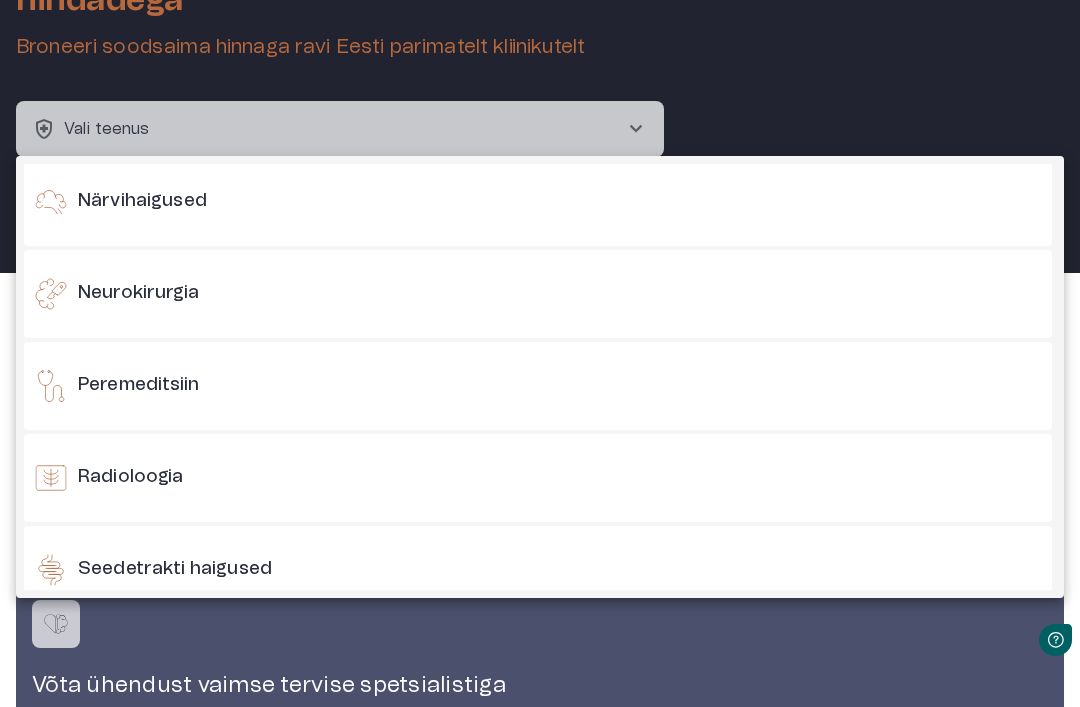 scroll, scrollTop: 1245, scrollLeft: 0, axis: vertical 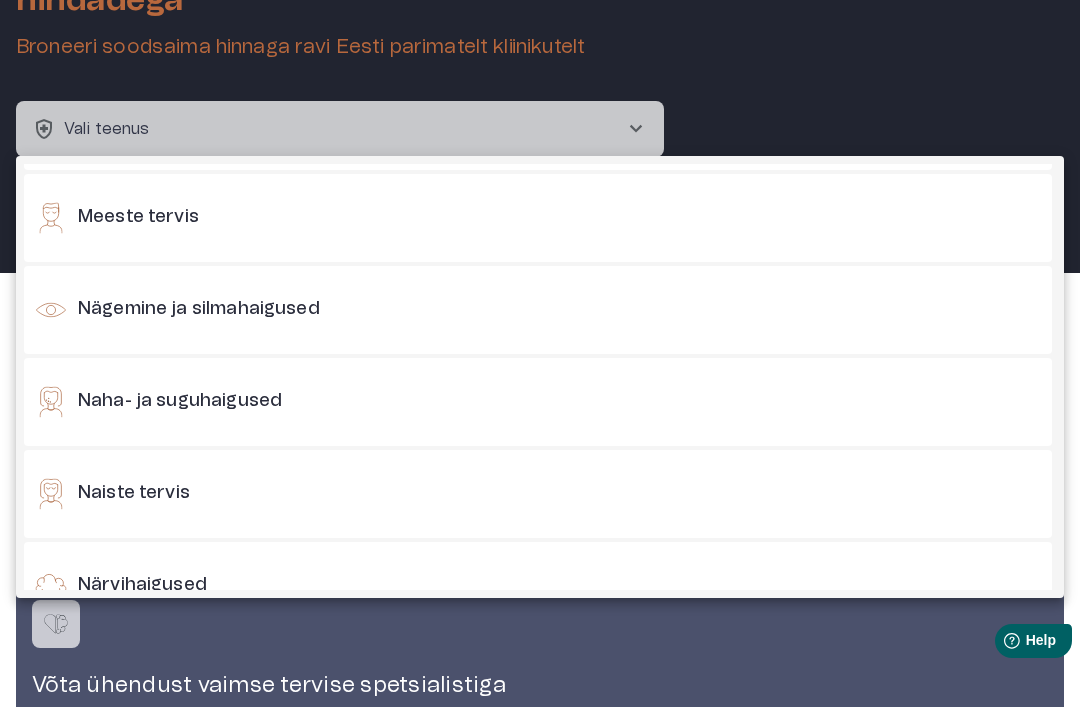 click on "Nägemine ja silmahaigused" at bounding box center (538, 310) 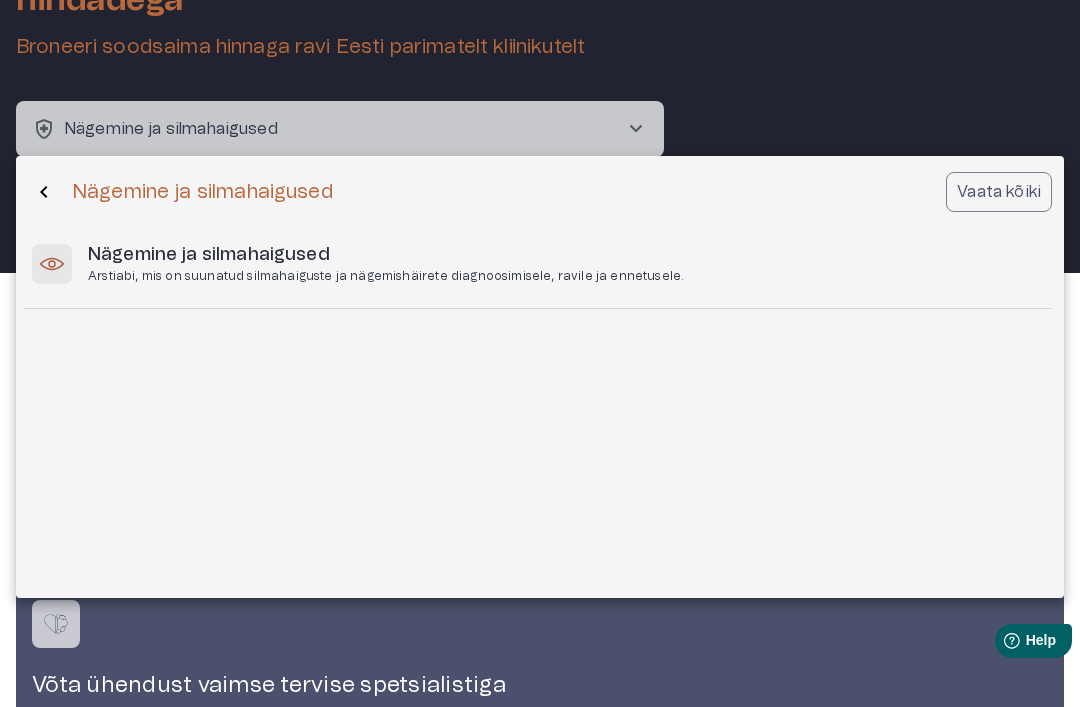 click on "Nägemine ja silmahaigused Arstiabi, mis on suunatud silmahaiguste ja nägemishäirete diagnoosimisele, ravile ja ennetusele." at bounding box center (538, 264) 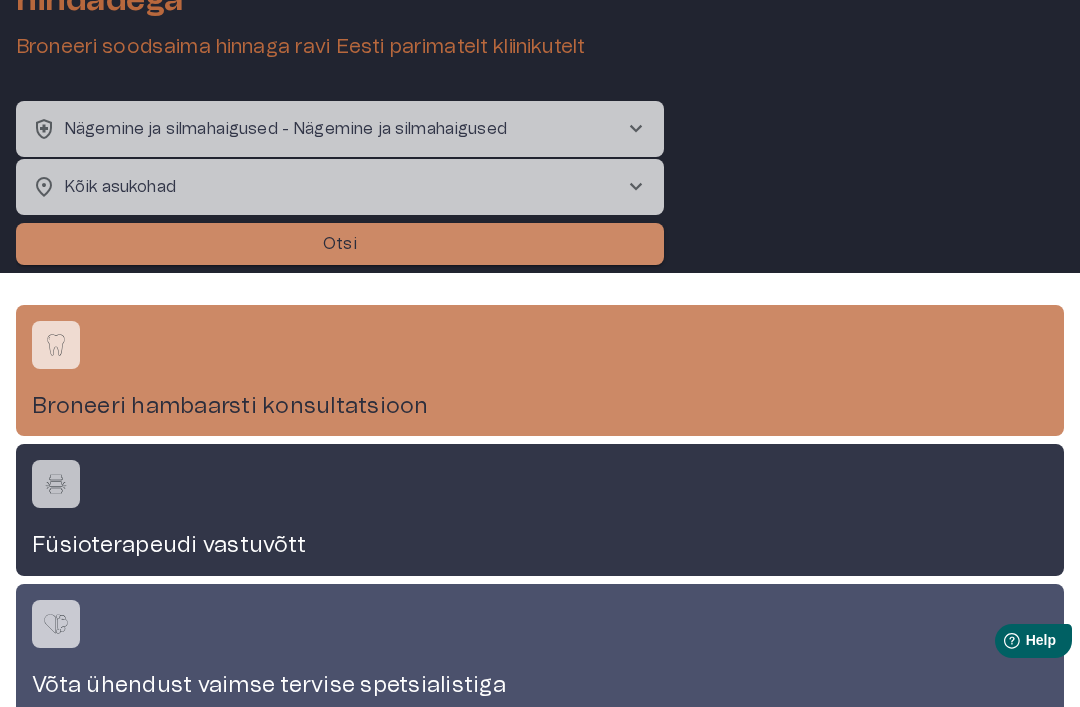 click on "Kvaliteetne tervishoid parimate hindadega Broneeri soodsaima hinnaga ravi Eesti parimatelt kliinikutelt health_and_safety Nägemine ja silmahaigused - Nägemine ja silmahaigused chevron_right location_onKõik asukohad chevron_right ​ Otsi Broneeri hambaarsti konsultatsioon Füsioterapeudi vastuvõtt Võta ühendust vaimse tervise spetsialistiga Powered by e-Apteek Privaatsuspoliitika Kasutustingimused" at bounding box center (540, 165) 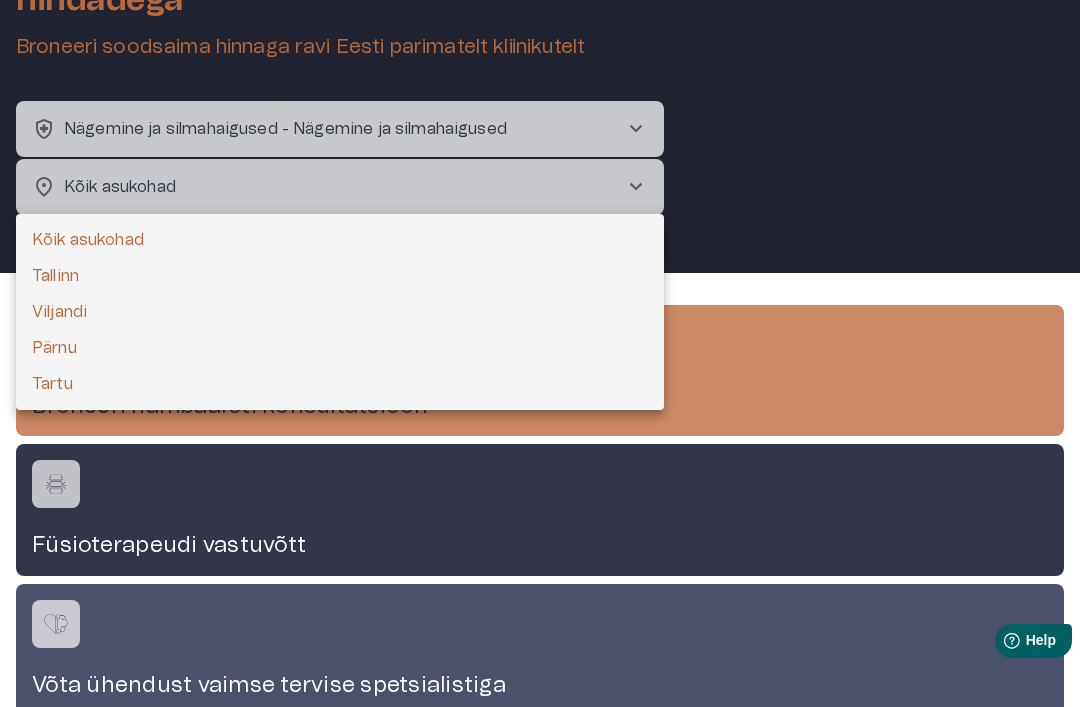 click at bounding box center [540, 353] 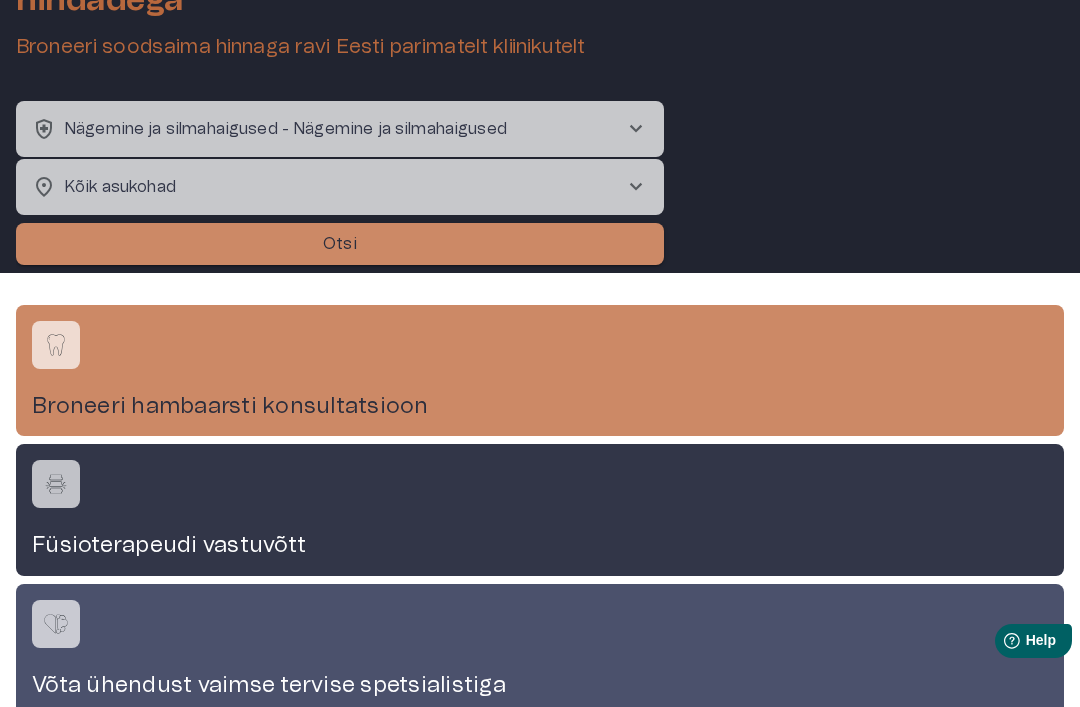 click on "Otsi" at bounding box center (340, 244) 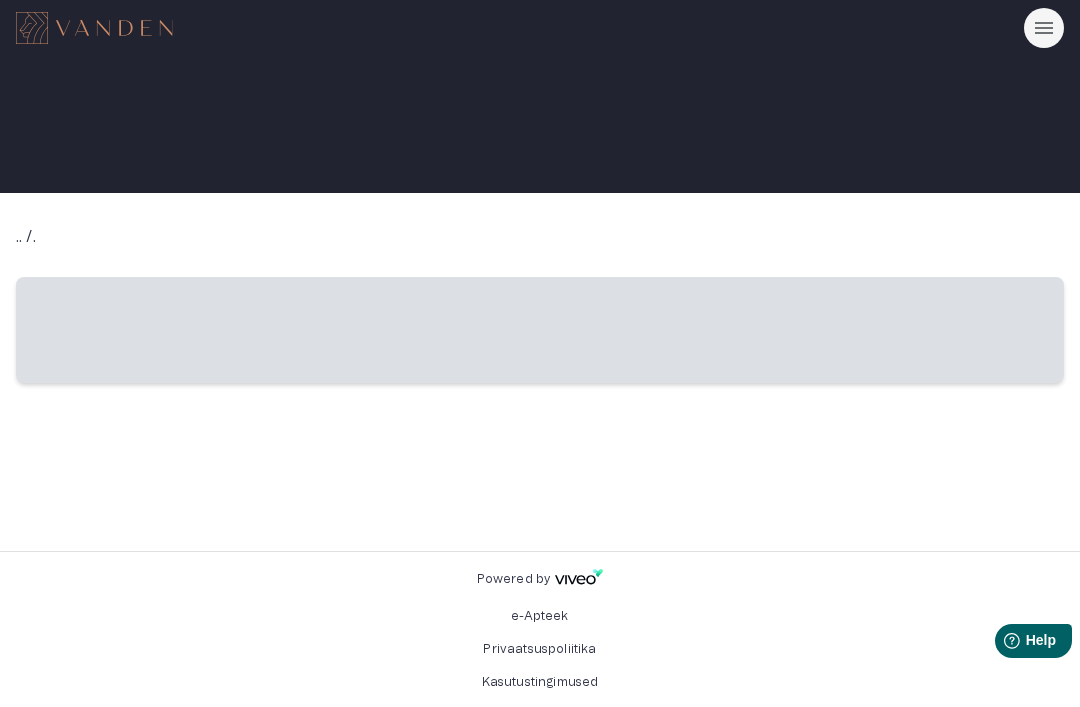 scroll, scrollTop: 0, scrollLeft: 0, axis: both 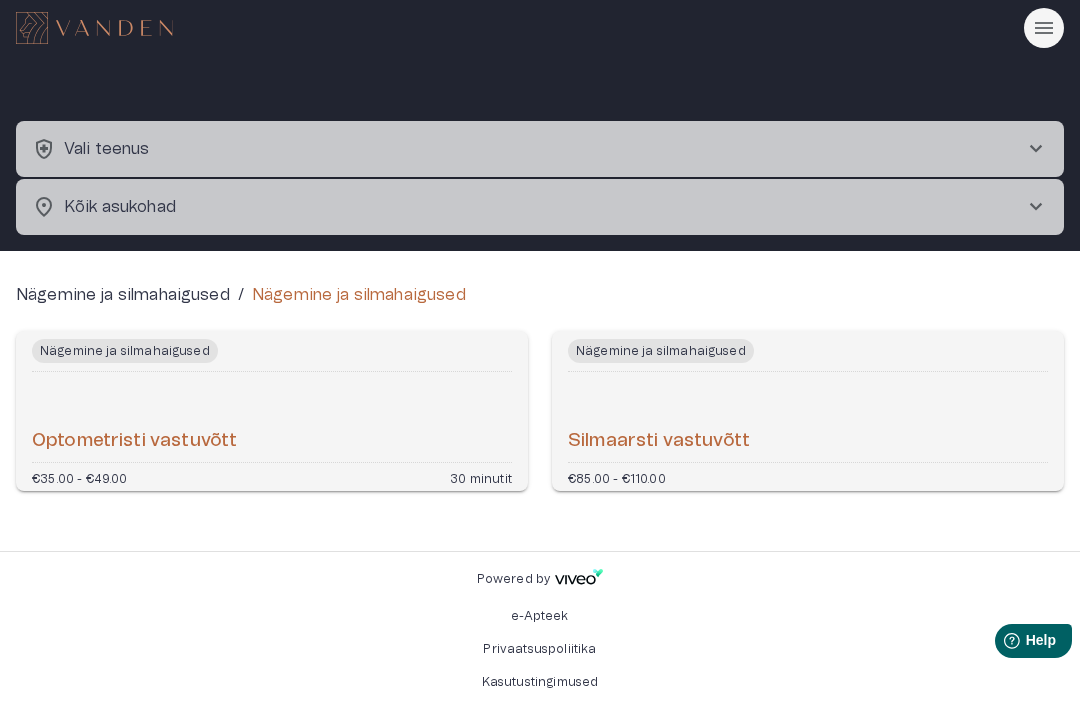 click on "Silmaarsti vastuvõtt" at bounding box center [659, 441] 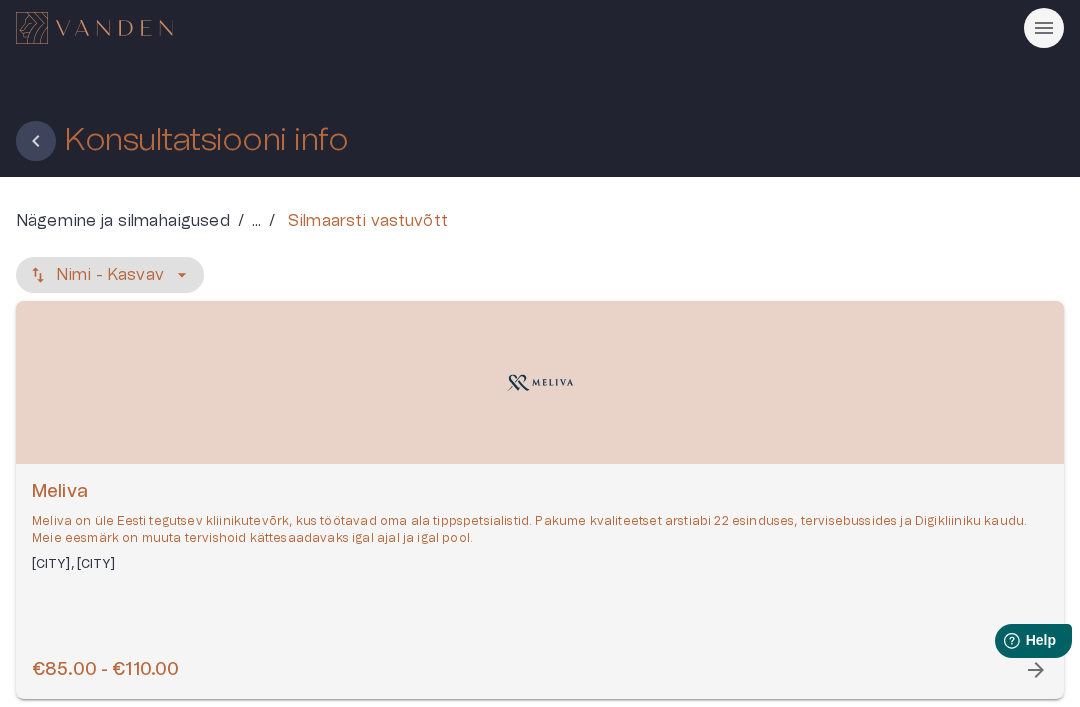 click 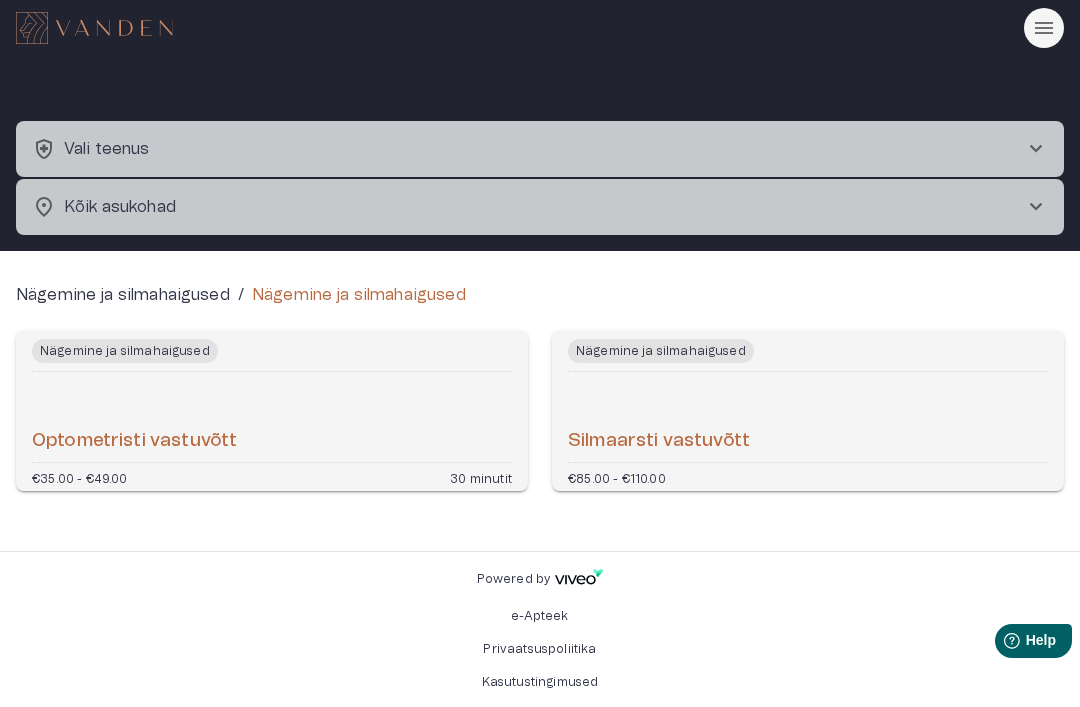 click at bounding box center (1044, 28) 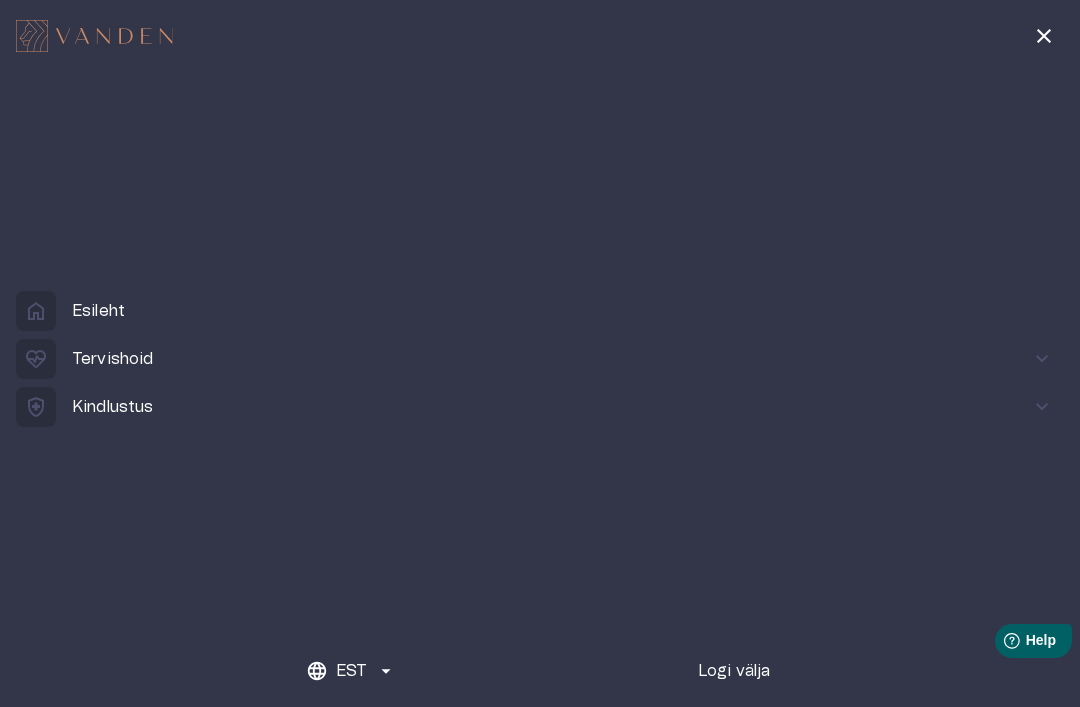click on "close" at bounding box center (1044, 36) 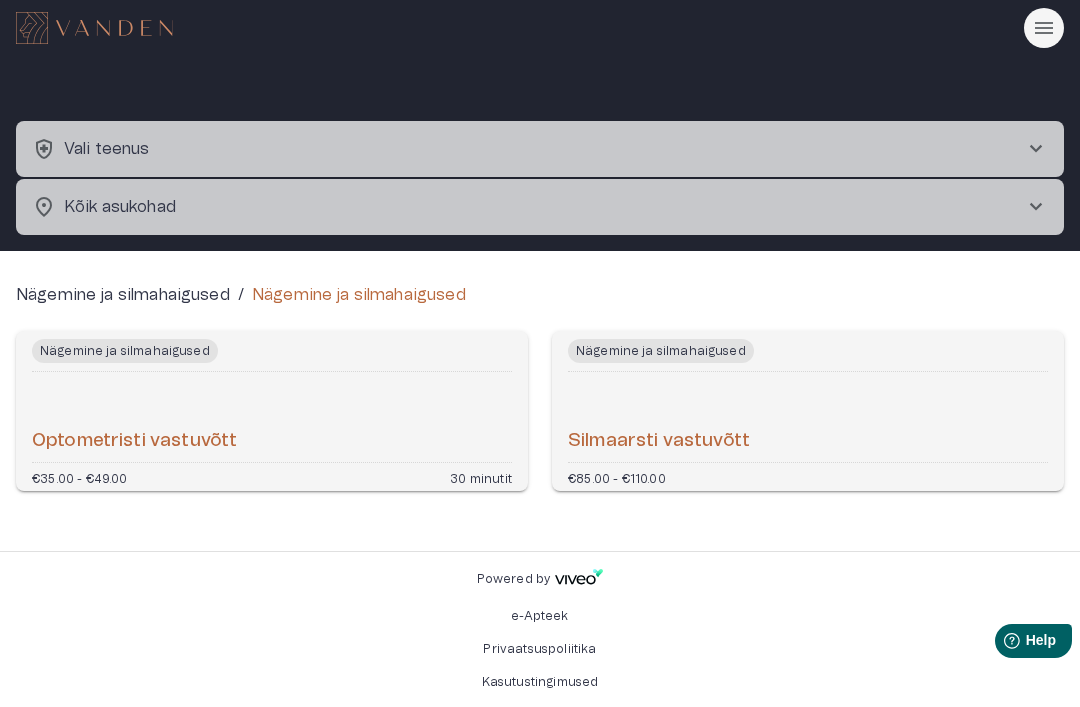 click at bounding box center [1044, 28] 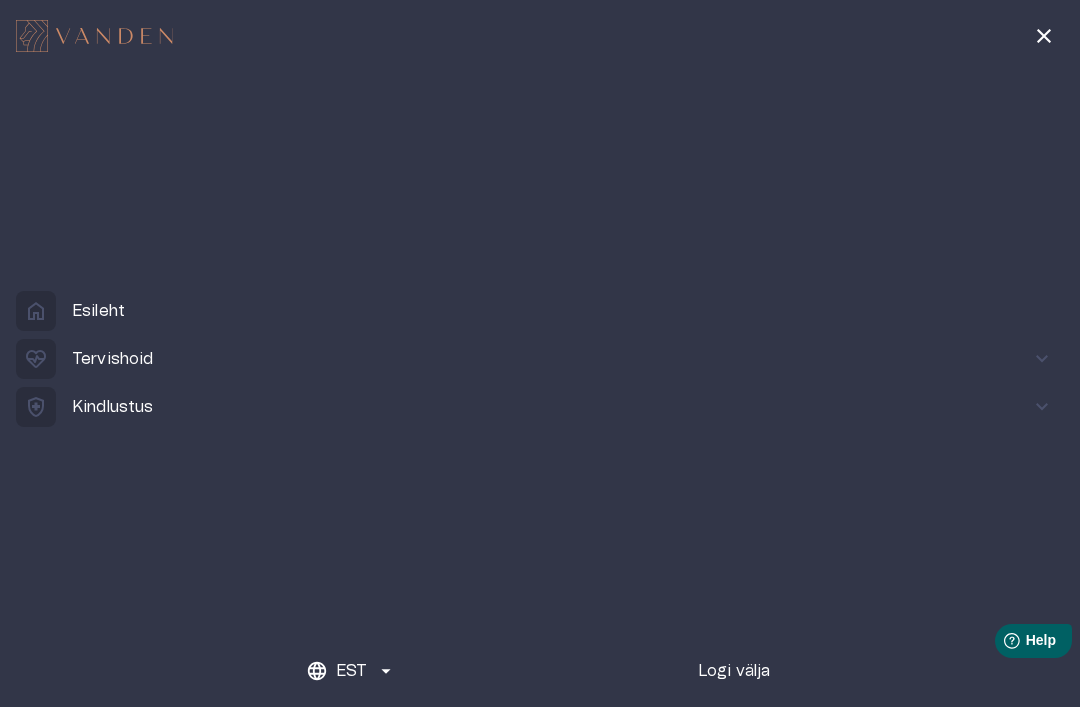 click on "health_and_safety" at bounding box center (36, 407) 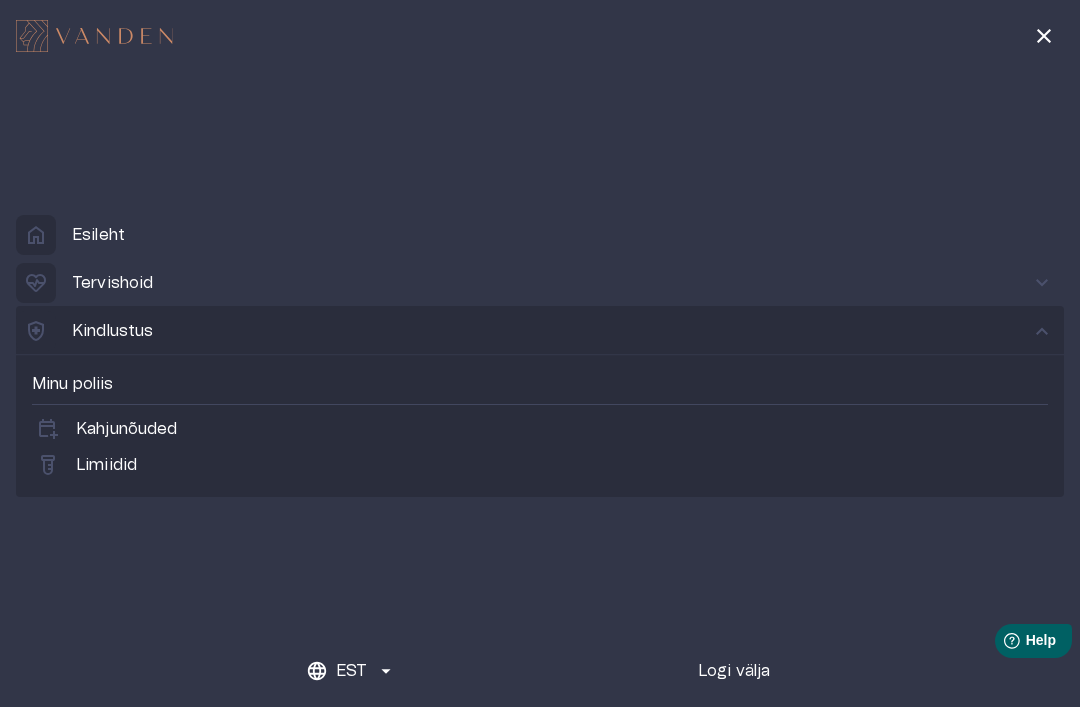 click on "labs Limiidid" at bounding box center [540, 465] 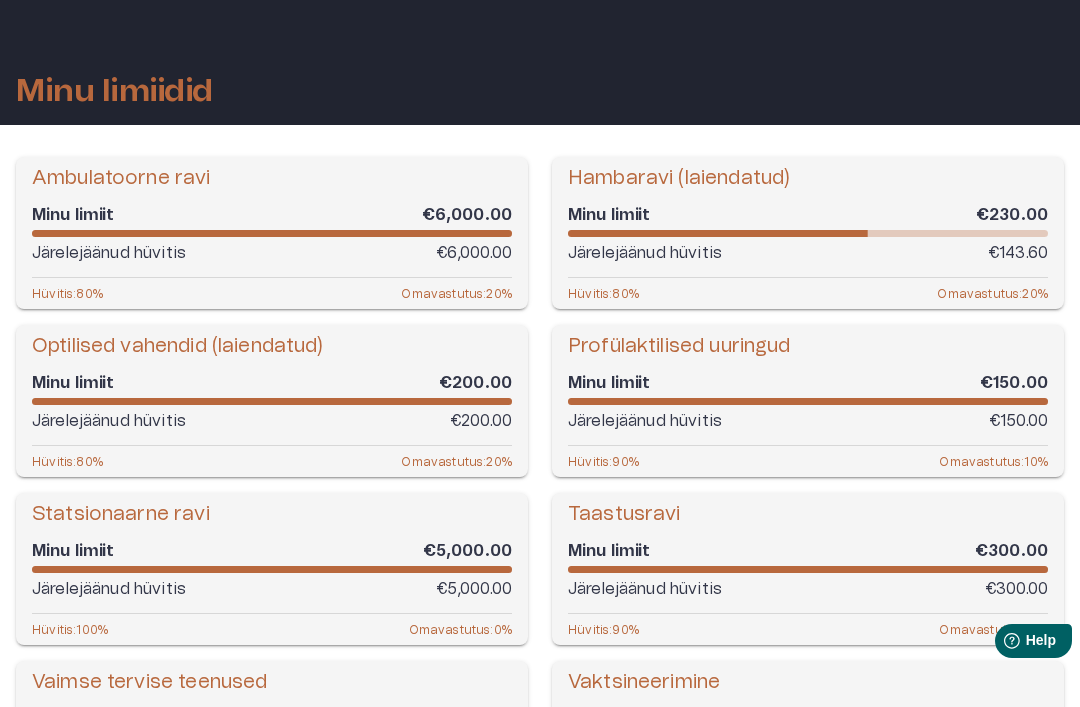 scroll, scrollTop: 0, scrollLeft: 0, axis: both 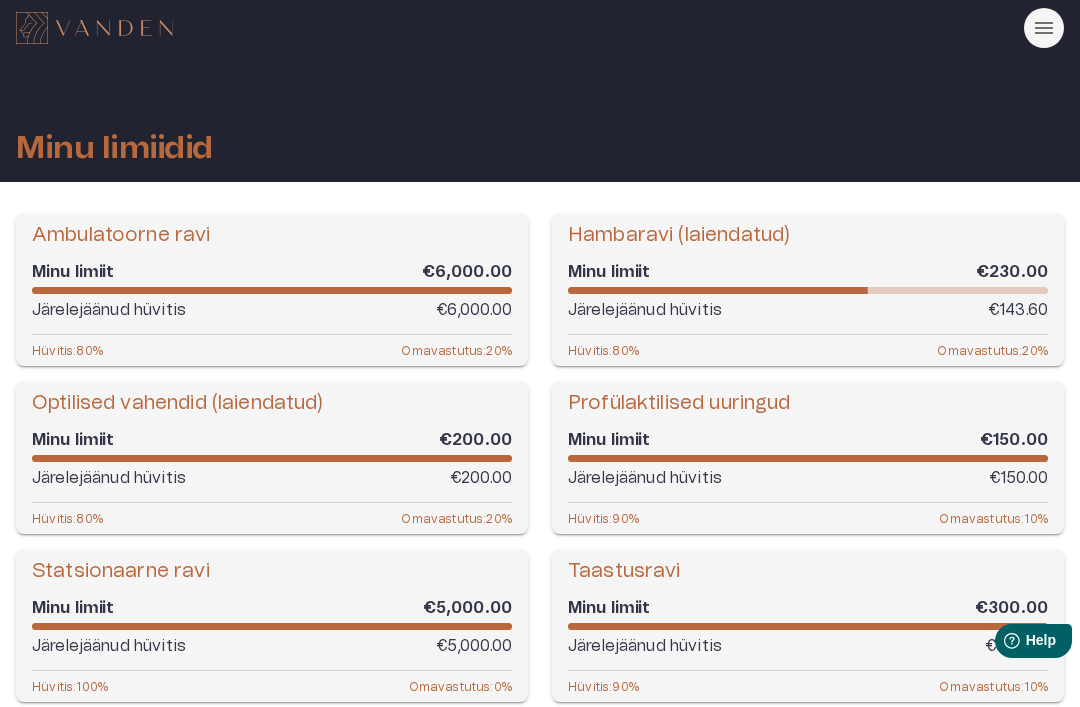 click at bounding box center (1044, 28) 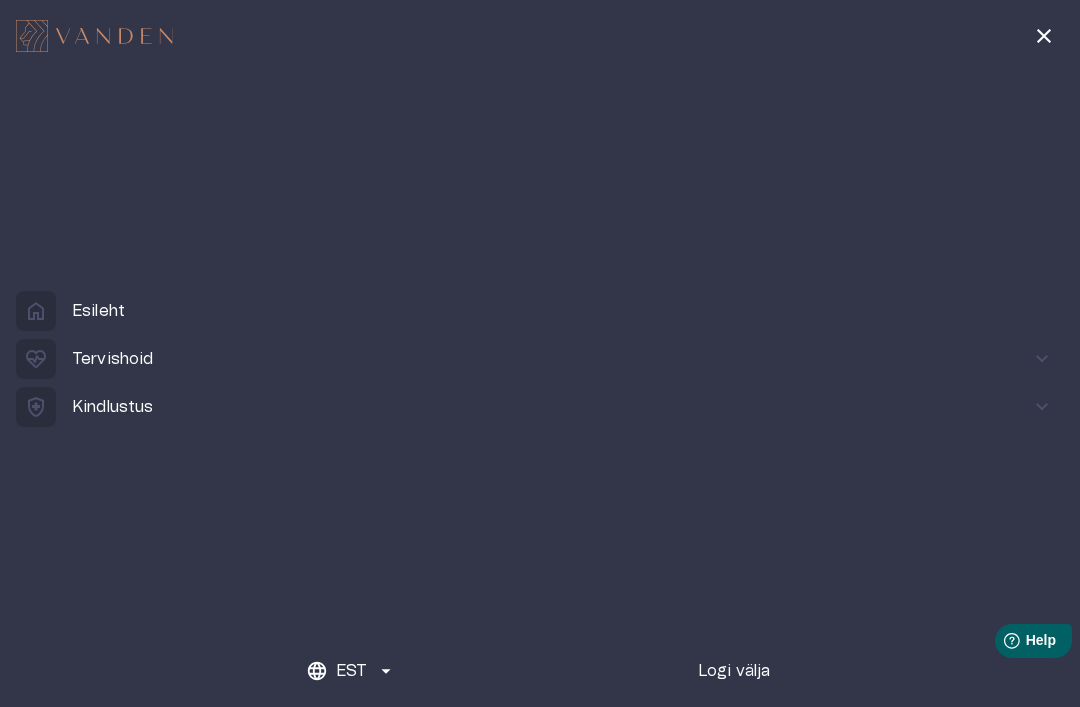 click on "ecg_heart" at bounding box center (36, 359) 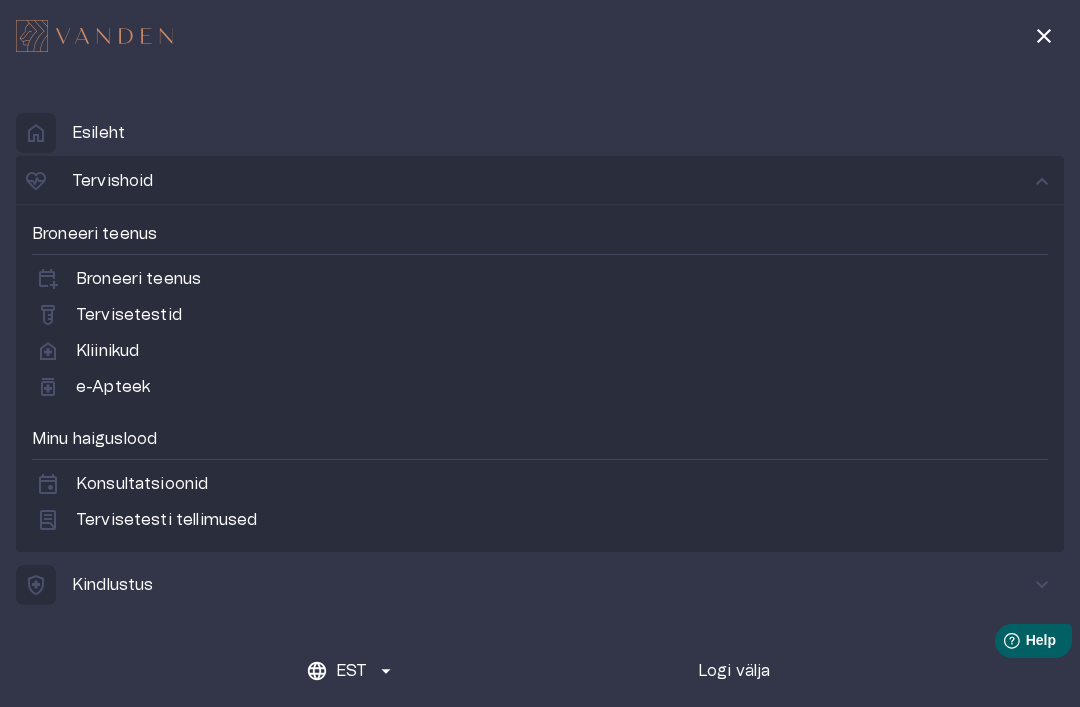 click on "labs Tervisetestid" at bounding box center [540, 315] 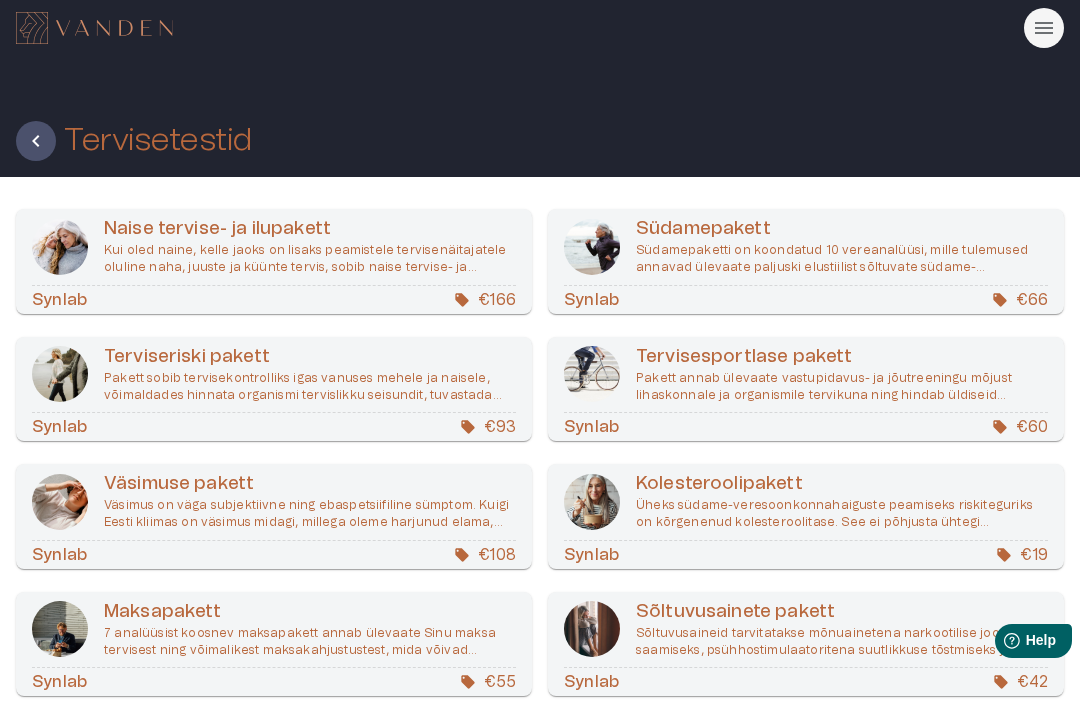 click at bounding box center [1044, 28] 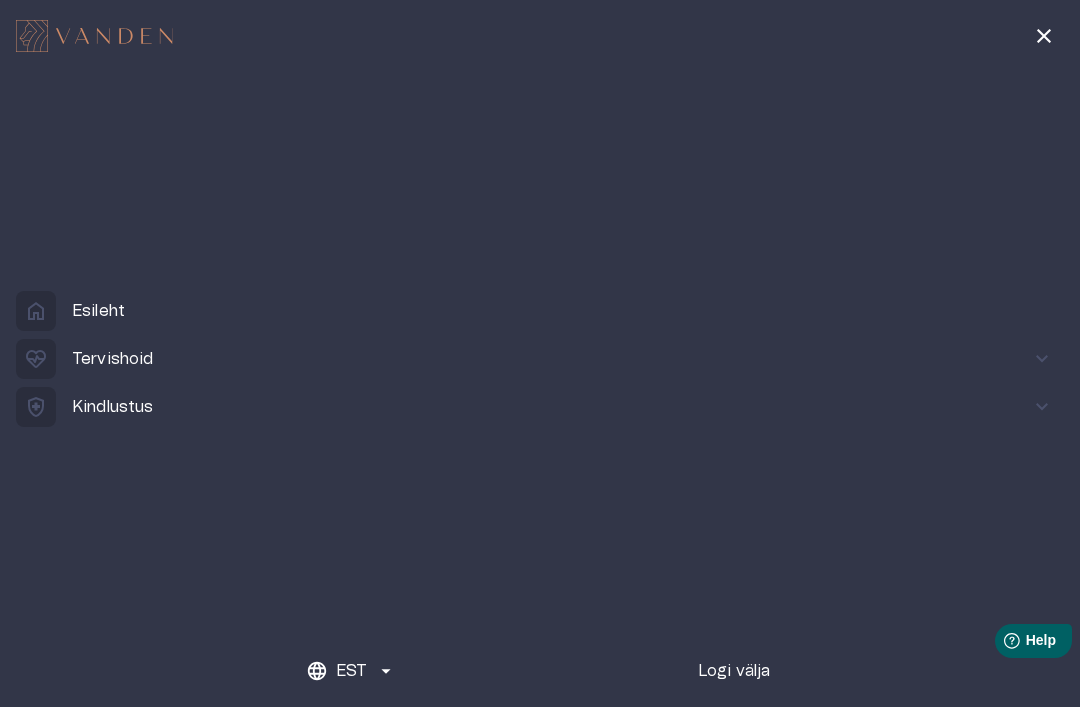 click on "home Esileht" at bounding box center [70, 311] 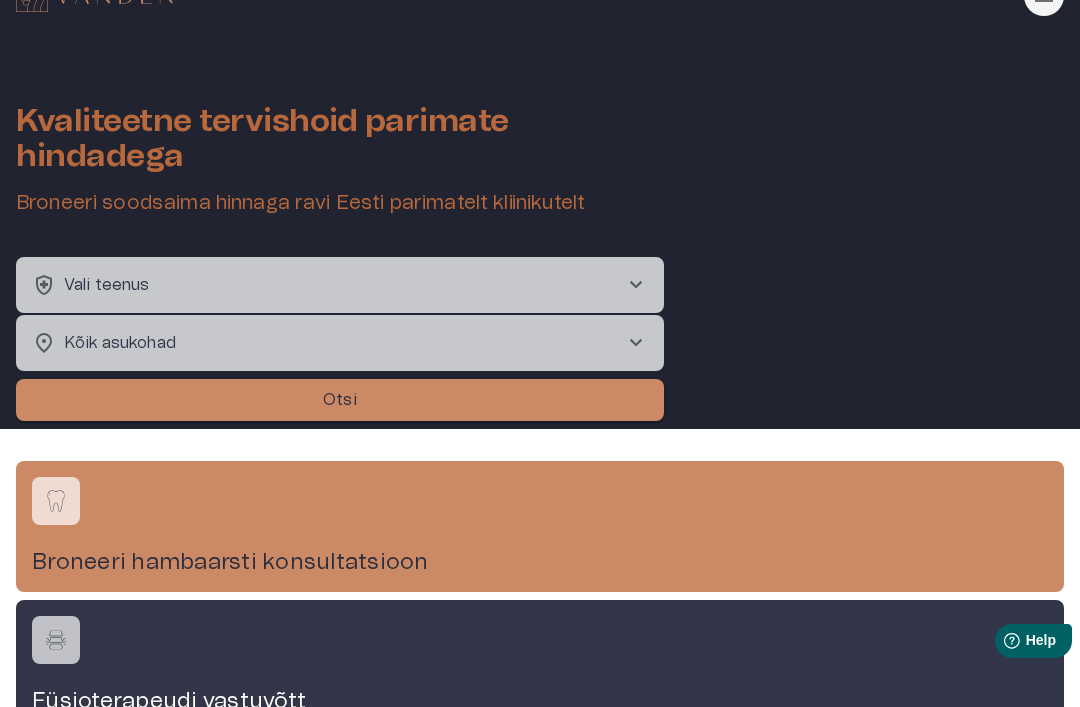 scroll, scrollTop: 0, scrollLeft: 0, axis: both 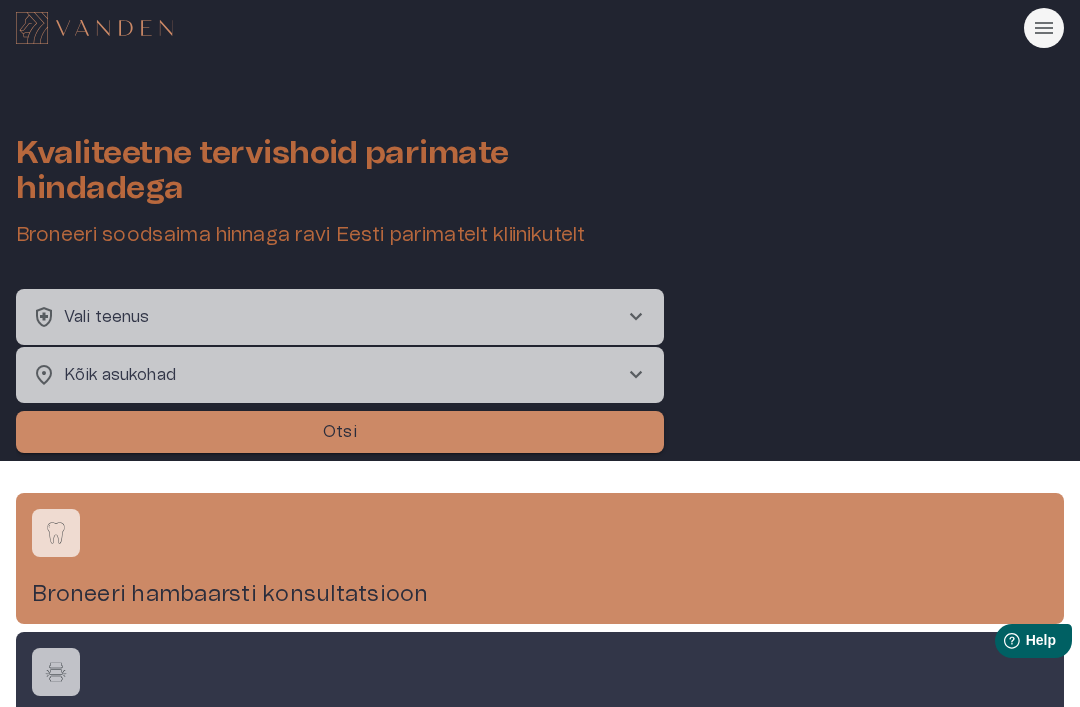click 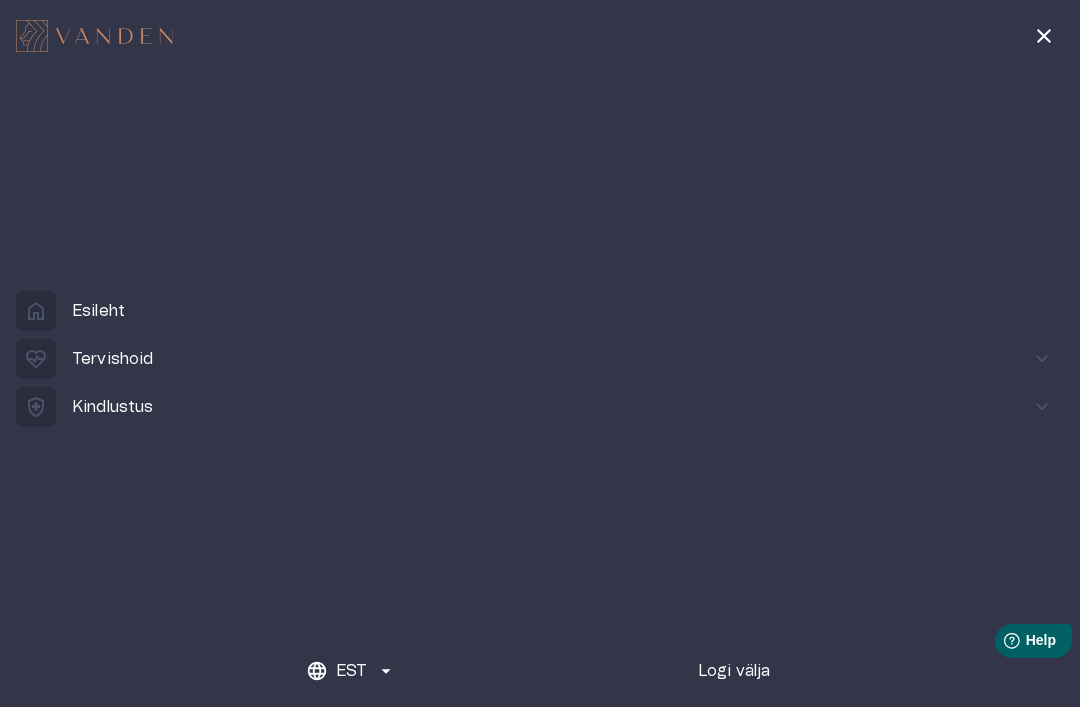 click on "home Esileht" at bounding box center (540, 311) 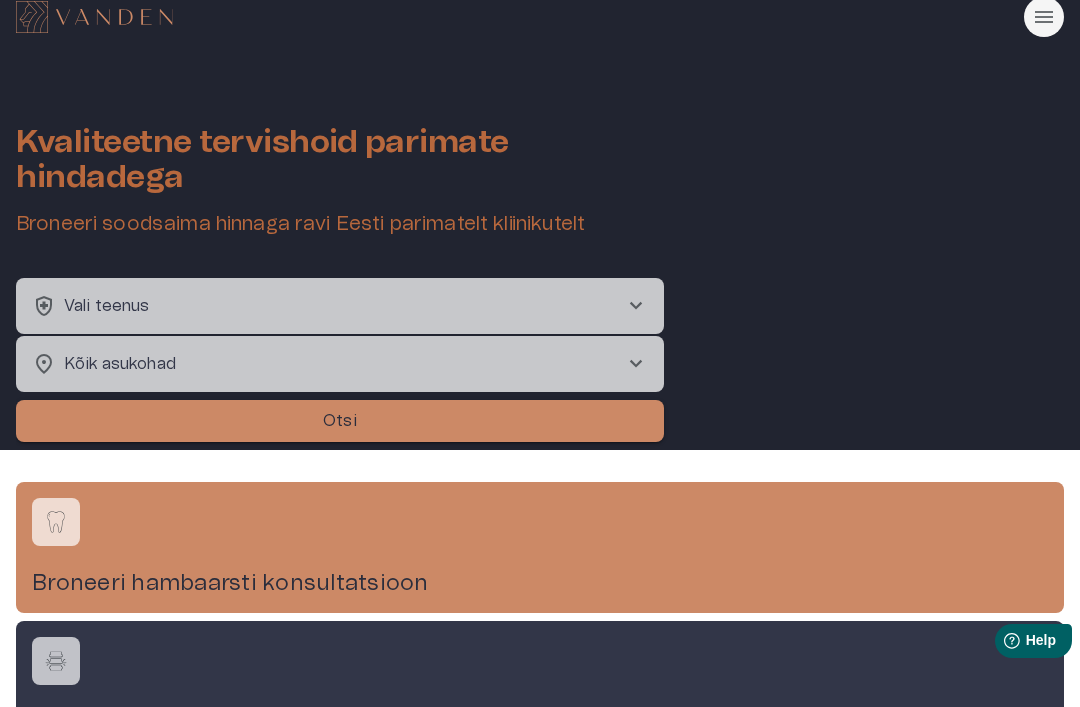 scroll, scrollTop: 0, scrollLeft: 0, axis: both 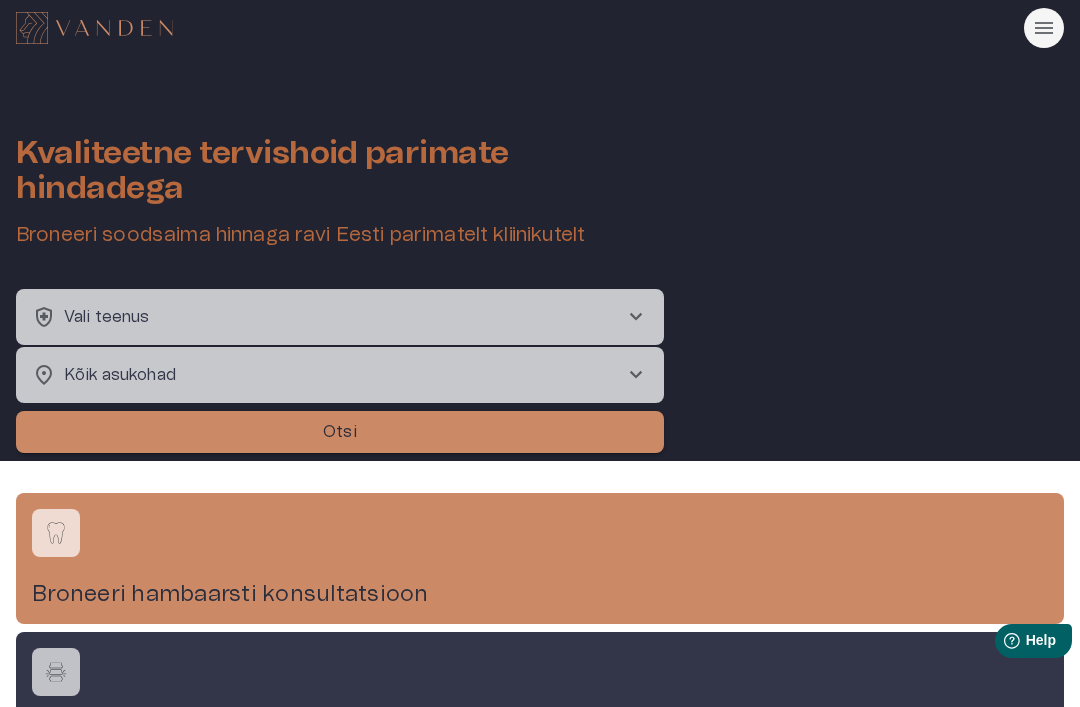 click on "chevron_right" at bounding box center (636, 317) 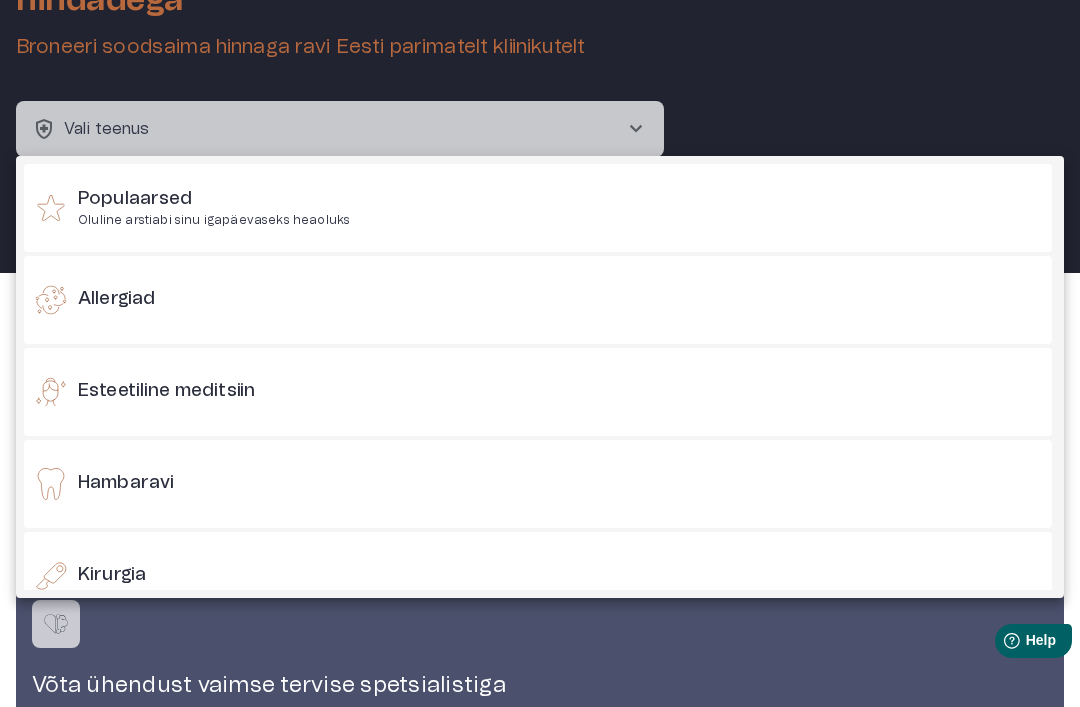 click at bounding box center (540, 353) 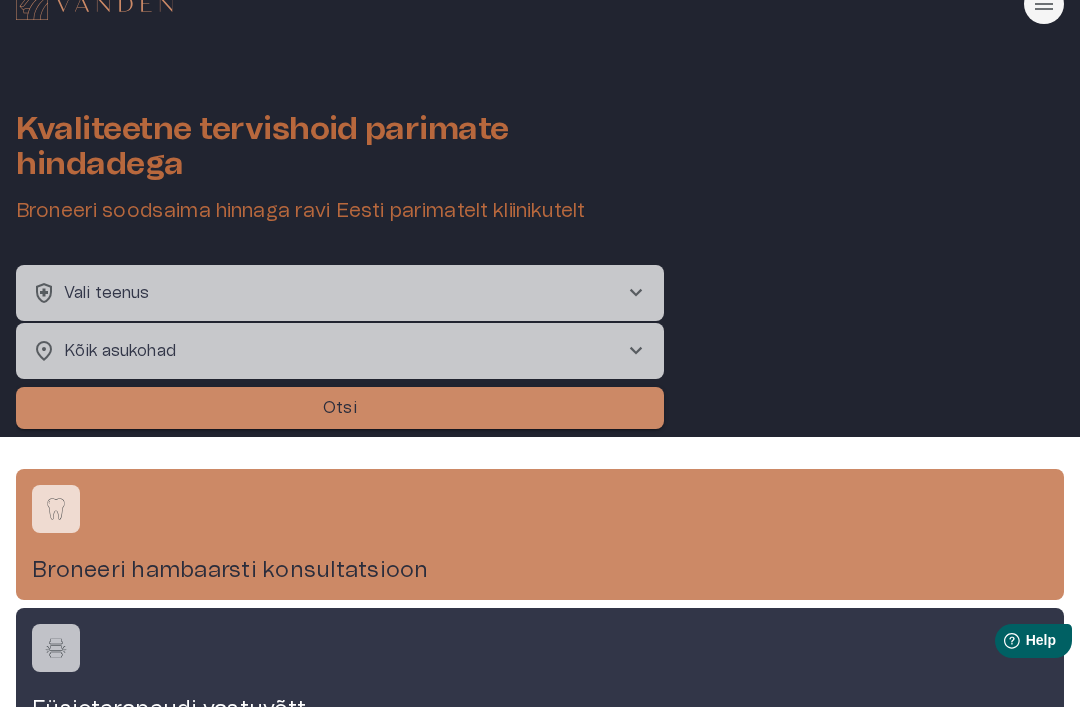 scroll, scrollTop: 34, scrollLeft: 0, axis: vertical 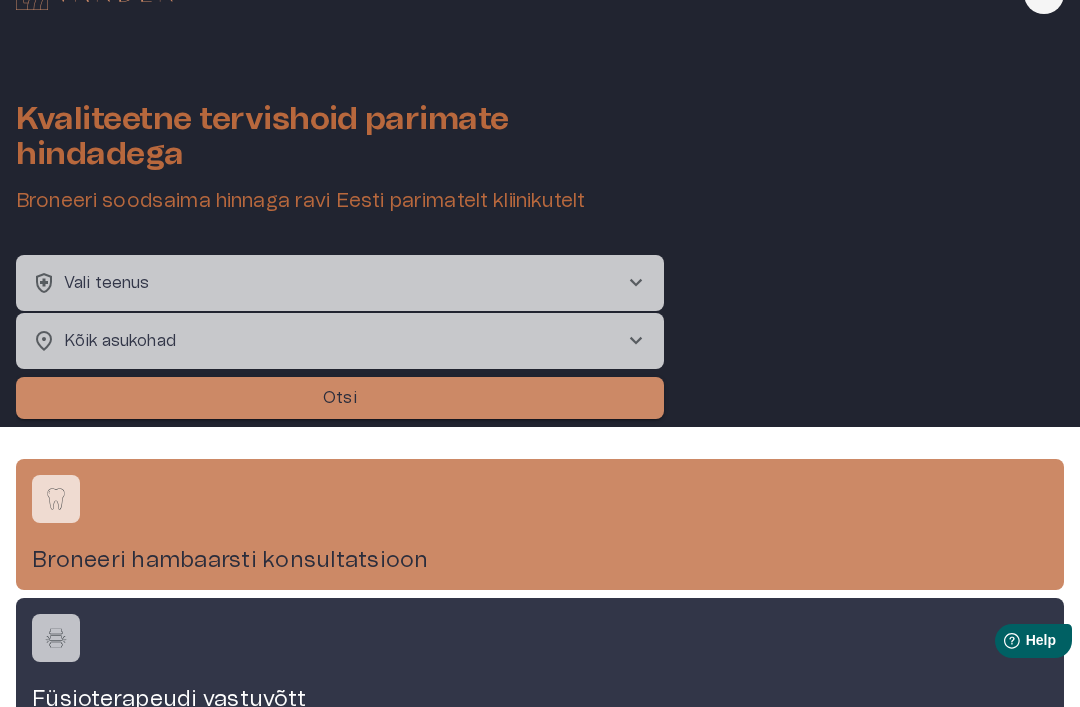 click on "chevron_right" at bounding box center (636, 283) 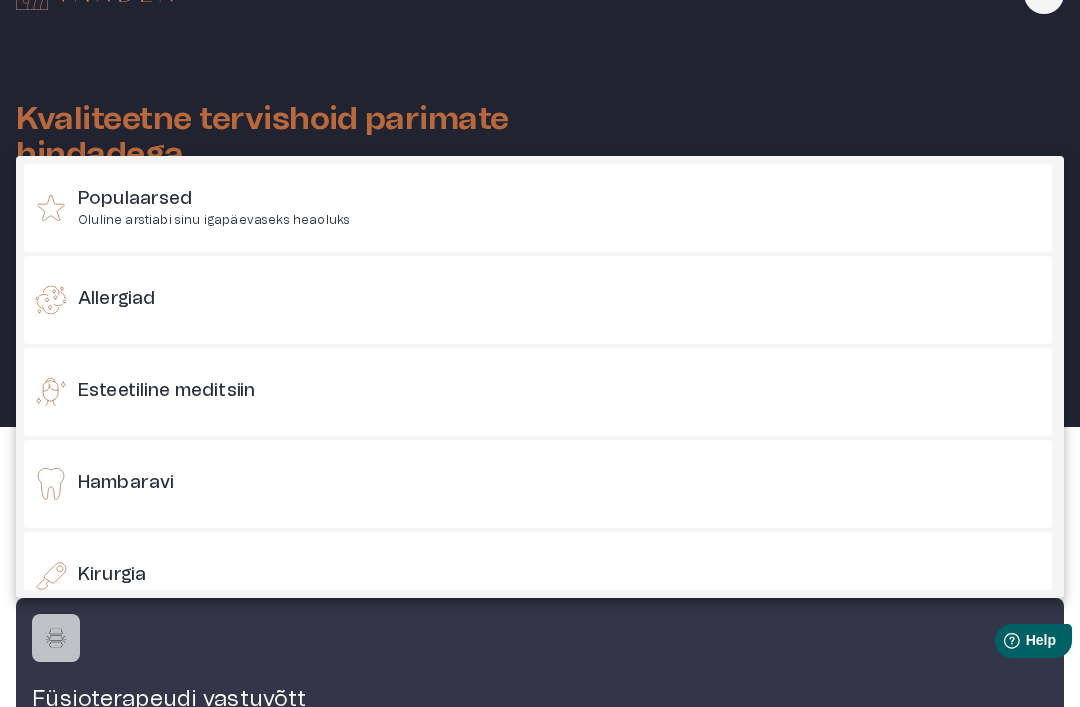 scroll, scrollTop: 188, scrollLeft: 0, axis: vertical 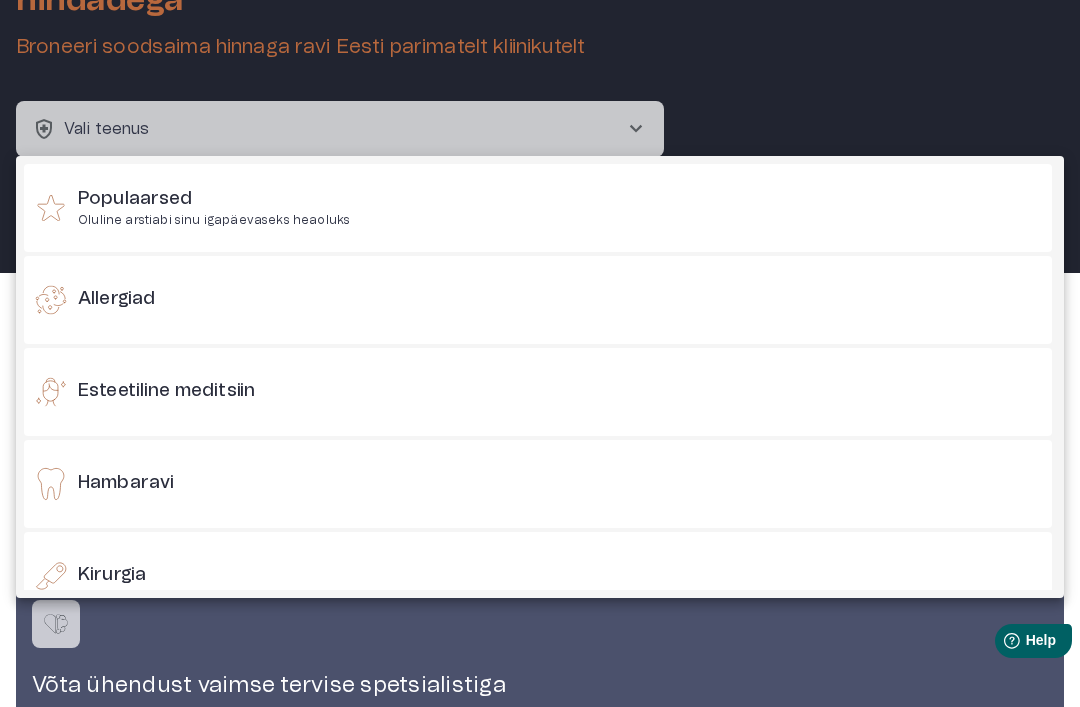 click at bounding box center (540, 353) 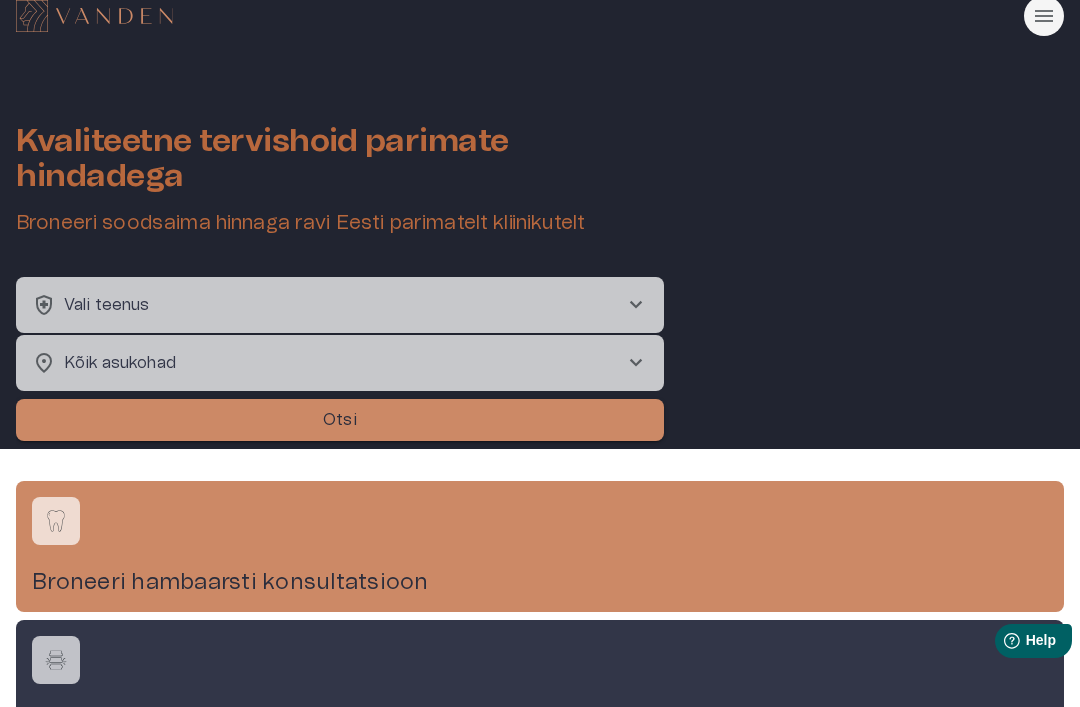 scroll, scrollTop: 0, scrollLeft: 0, axis: both 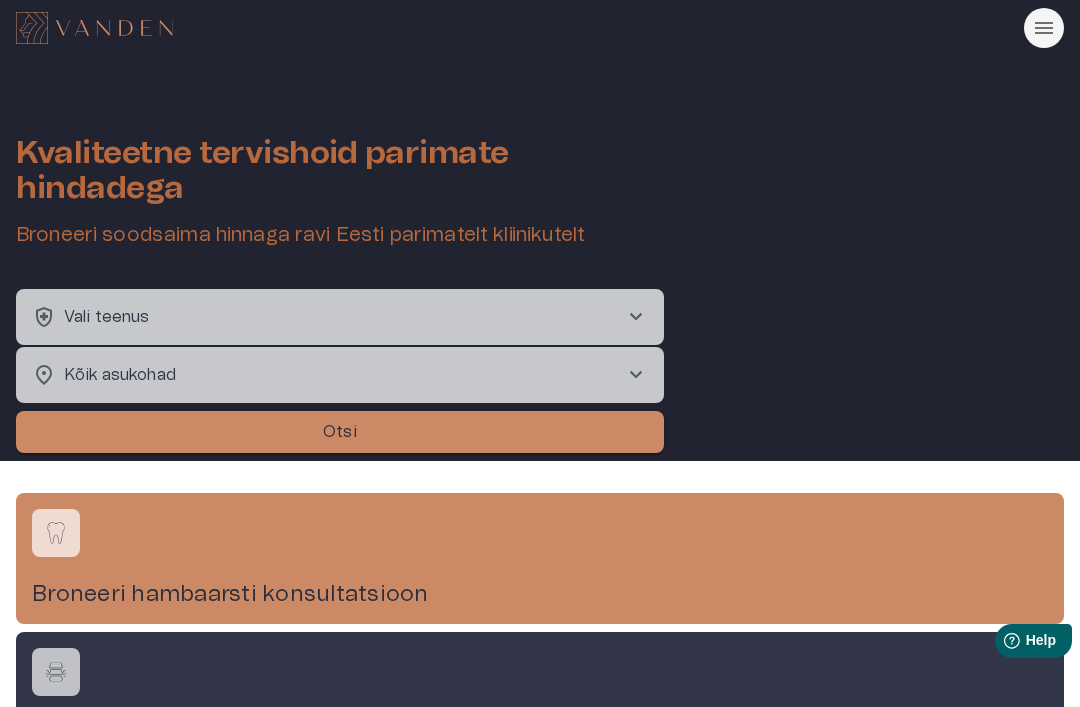 click on "chevron_right" at bounding box center (636, 317) 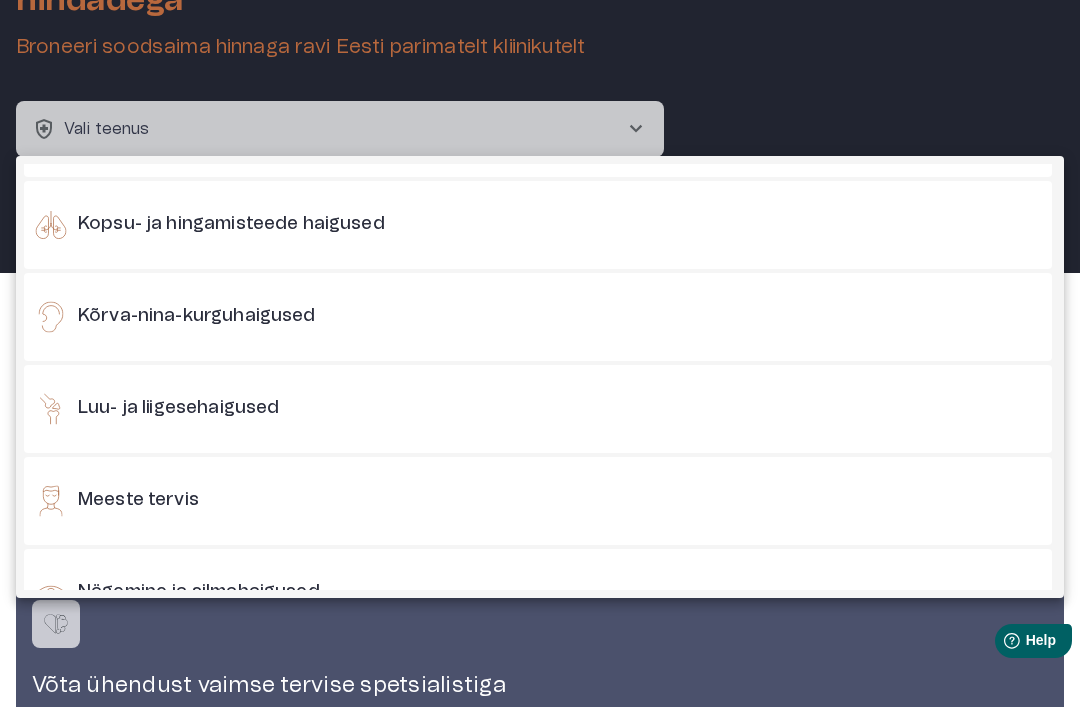 scroll, scrollTop: 540, scrollLeft: 0, axis: vertical 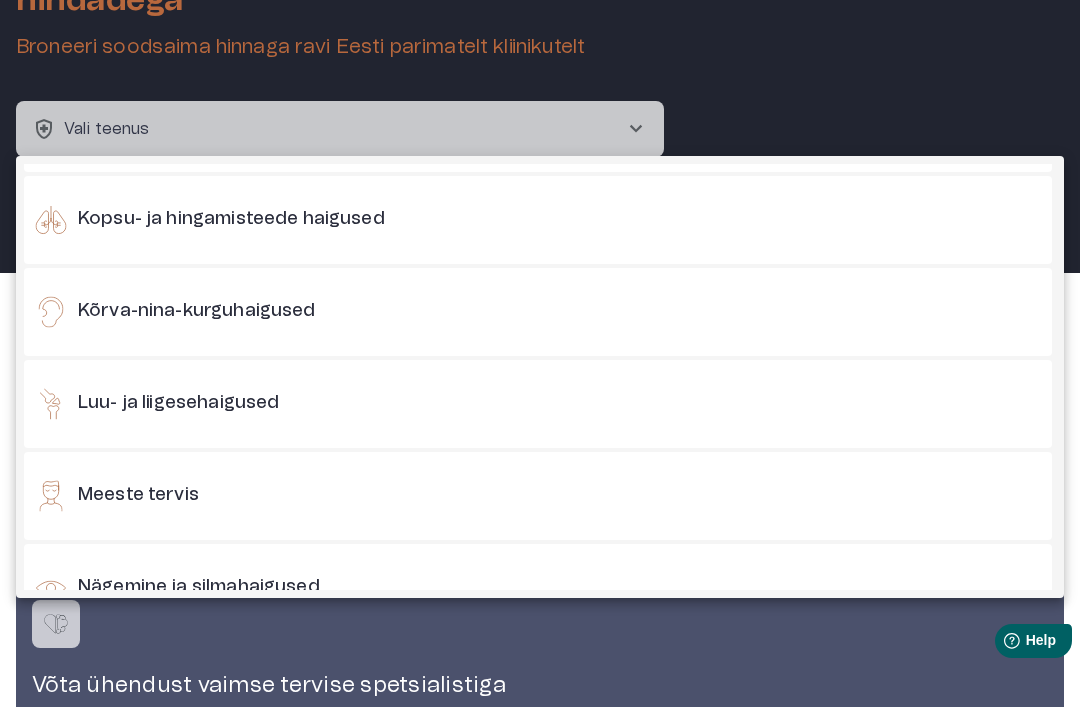 click on "Nägemine ja silmahaigused" at bounding box center (538, 588) 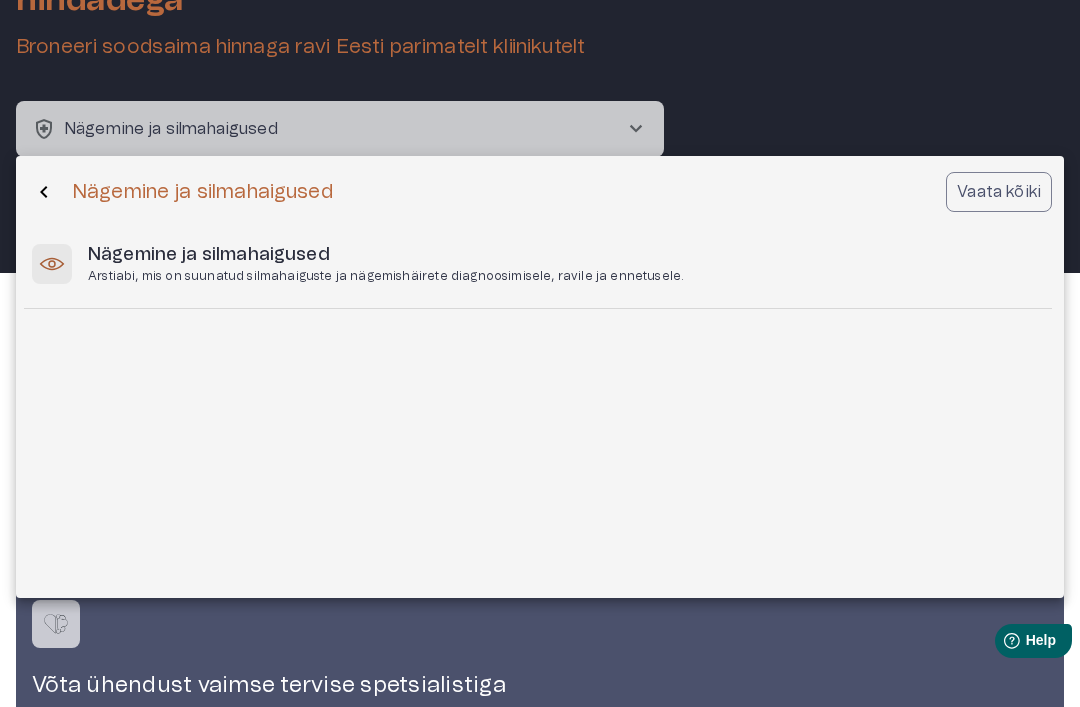 click on "Arstiabi, mis on suunatud silmahaiguste ja nägemishäirete diagnoosimisele, ravile ja ennetusele." at bounding box center (386, 276) 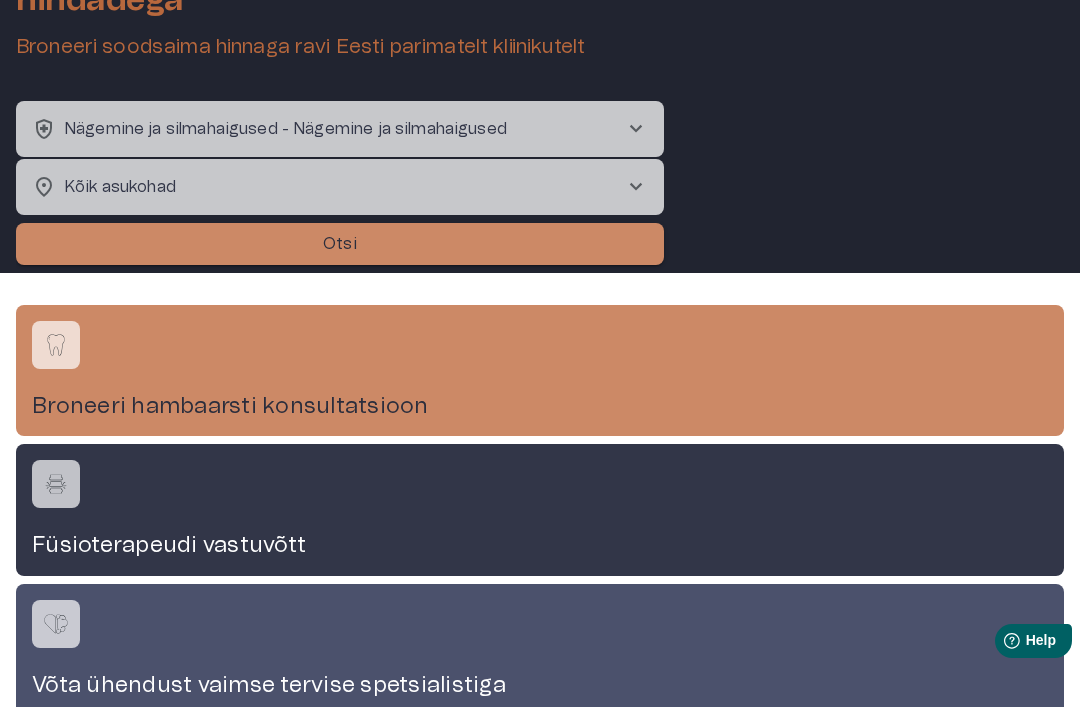 click on "Otsi" at bounding box center [340, 244] 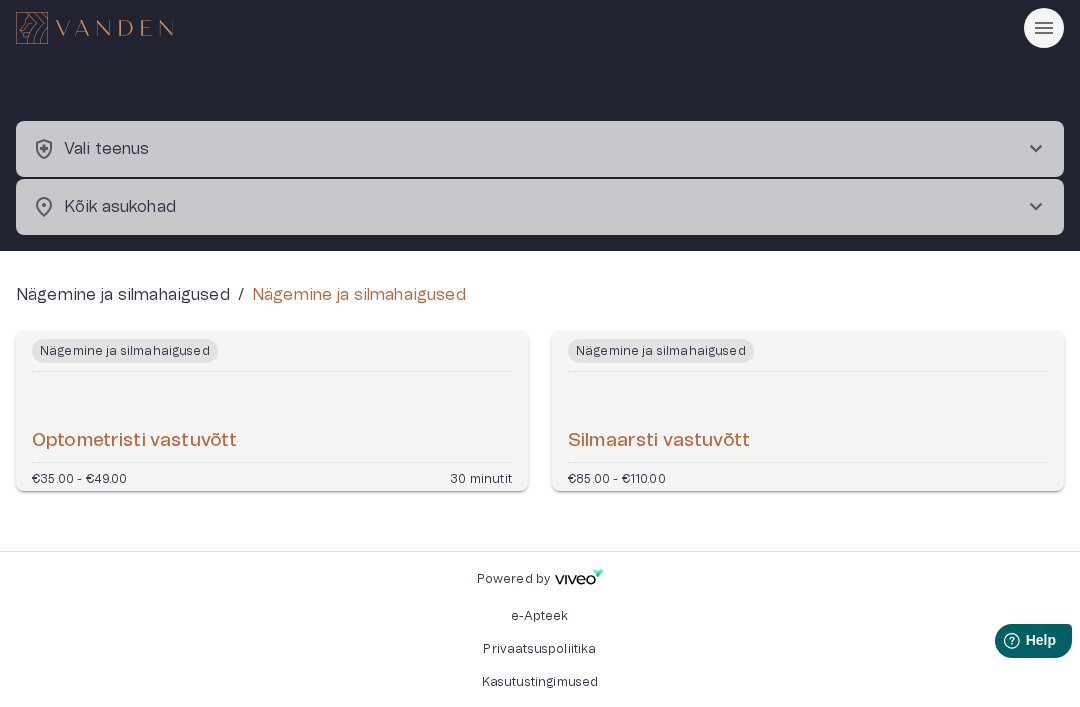 click on "Silmaarsti vastuvõtt" at bounding box center (808, 417) 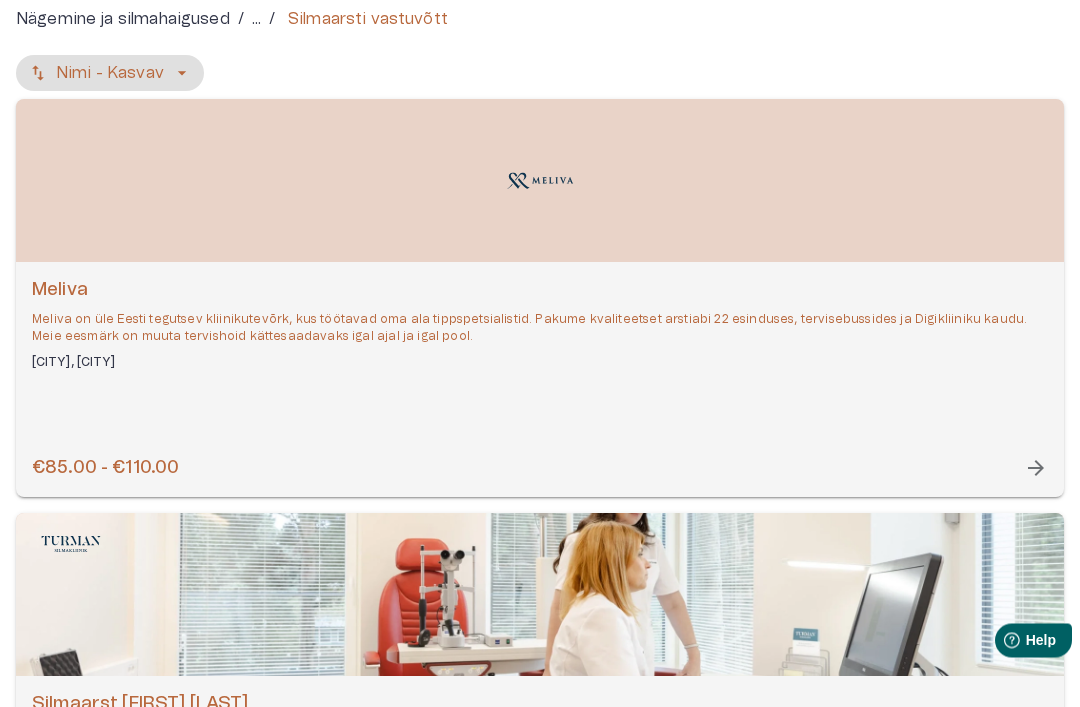 scroll, scrollTop: 202, scrollLeft: 0, axis: vertical 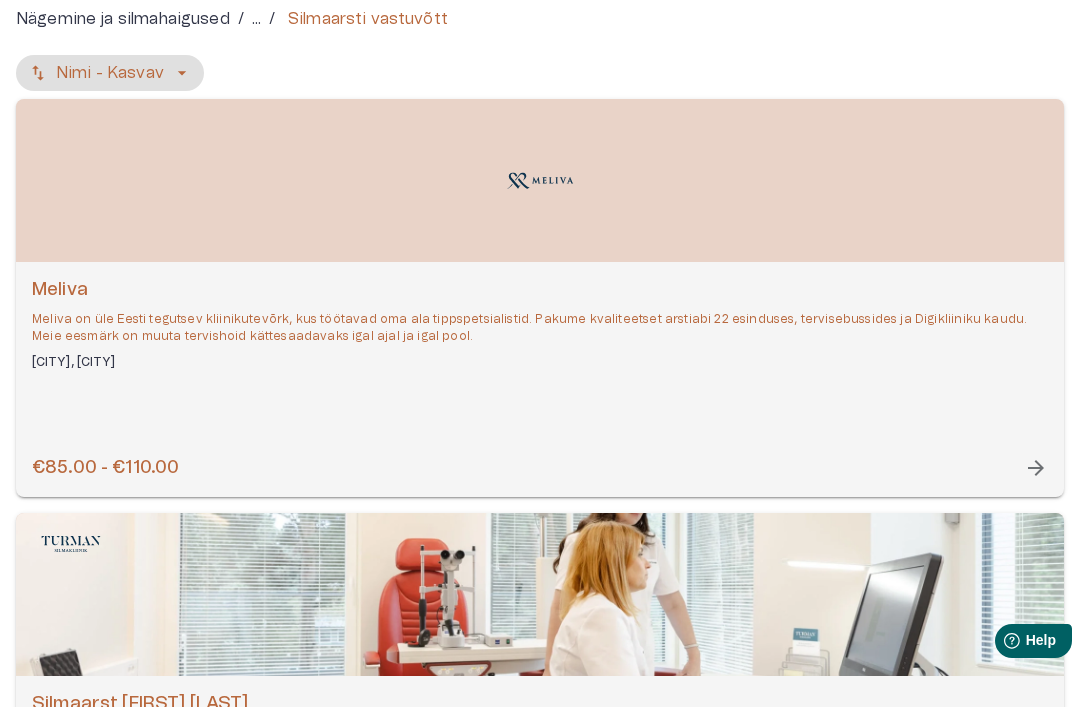 click on "Meliva on üle Eesti tegutsev kliinikutevõrk, kus töötavad oma ala tippspetsialistid. Pakume kvaliteetset arstiabi 22 esinduses, tervisebussides ja Digikliiniku kaudu. Meie eesmärk on muuta tervishoid kättesaadavaks igal ajal ja igal pool." at bounding box center [540, 328] 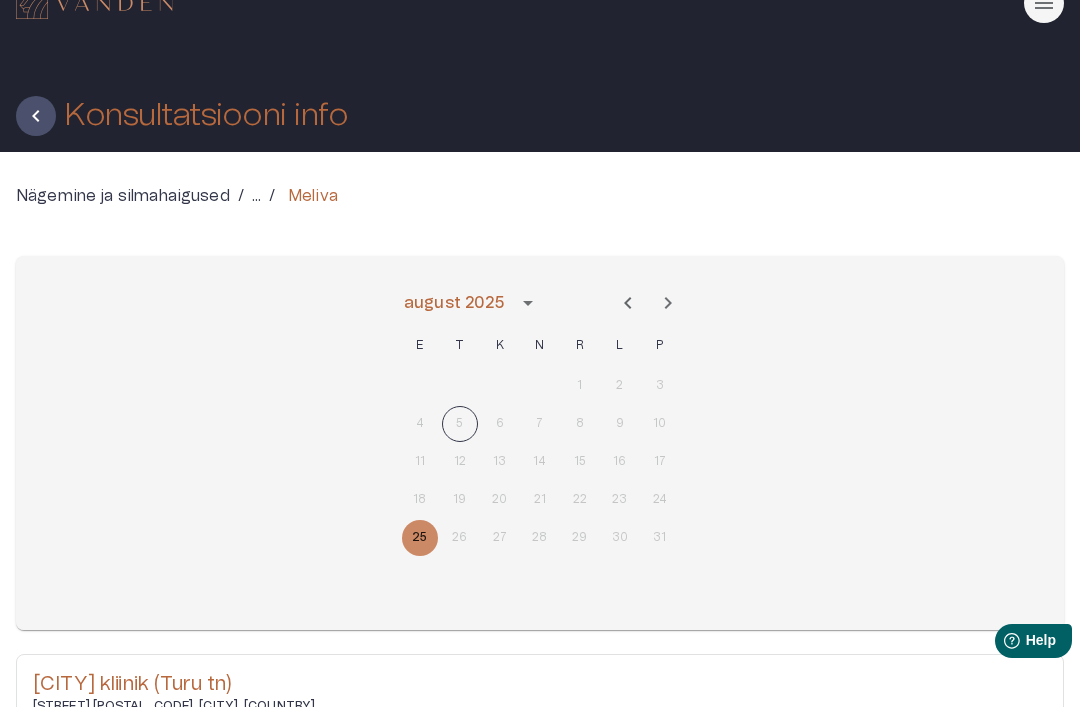 scroll, scrollTop: 0, scrollLeft: 0, axis: both 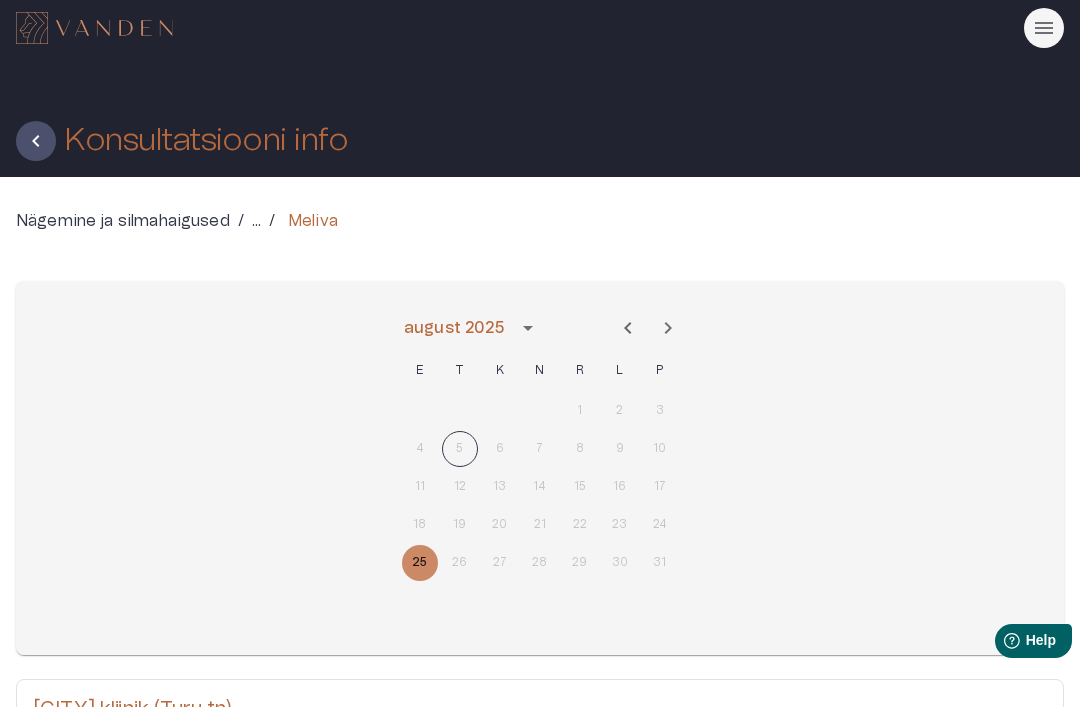 click 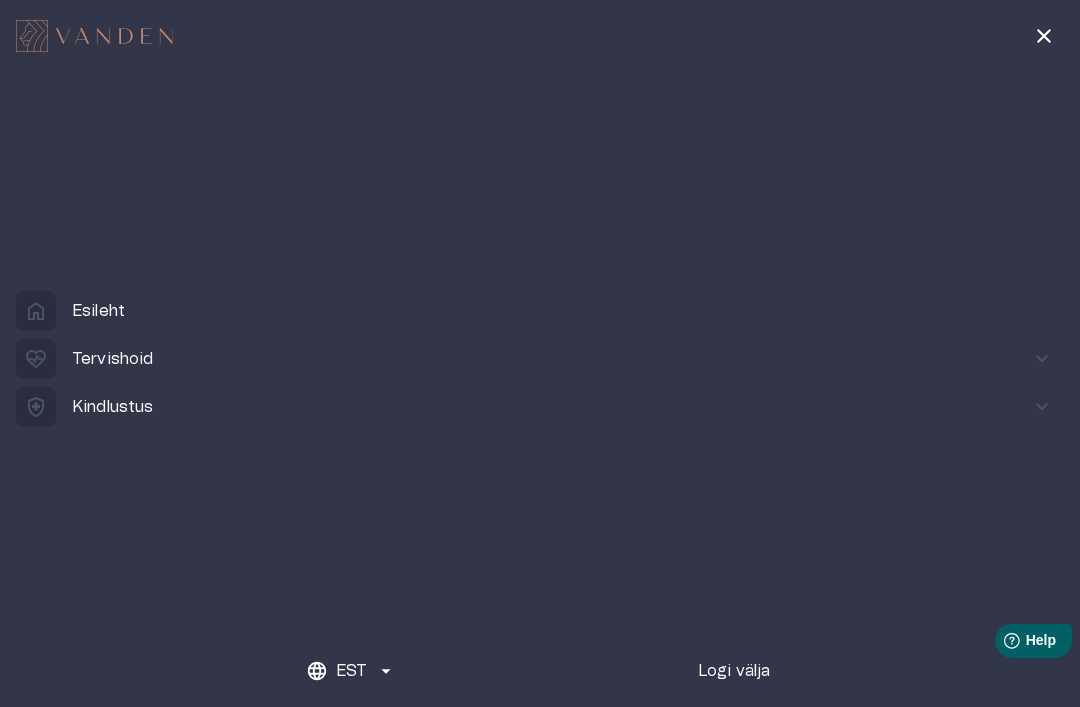 click on "Kindlustus" at bounding box center [113, 407] 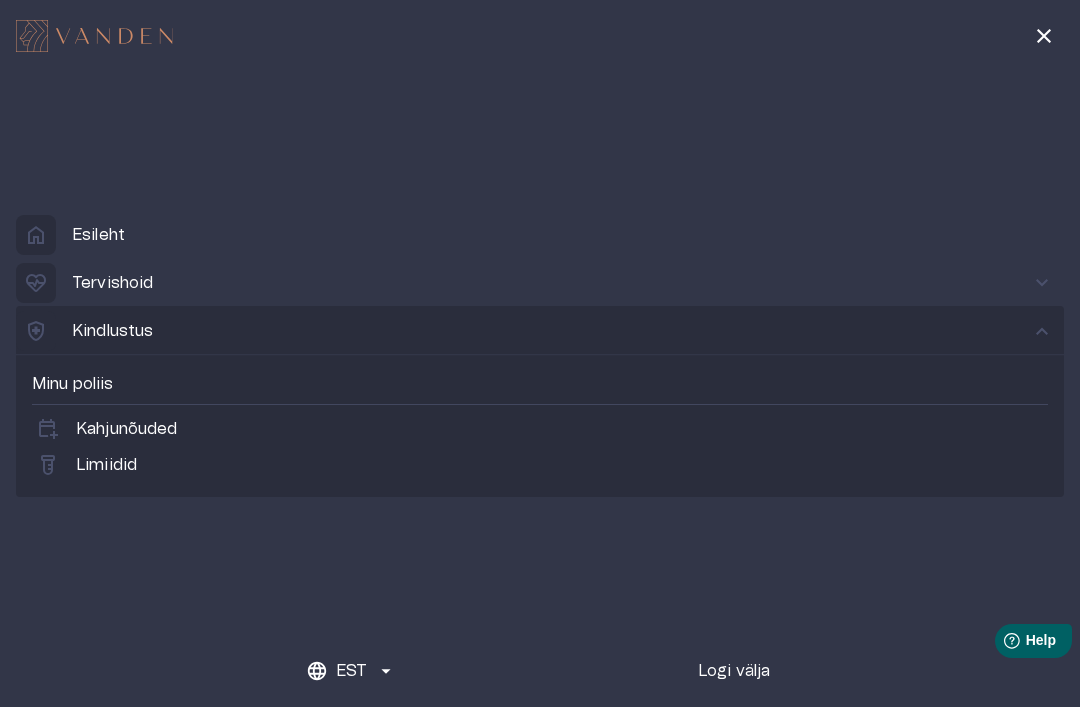 click on "labs Limiidid" at bounding box center (540, 465) 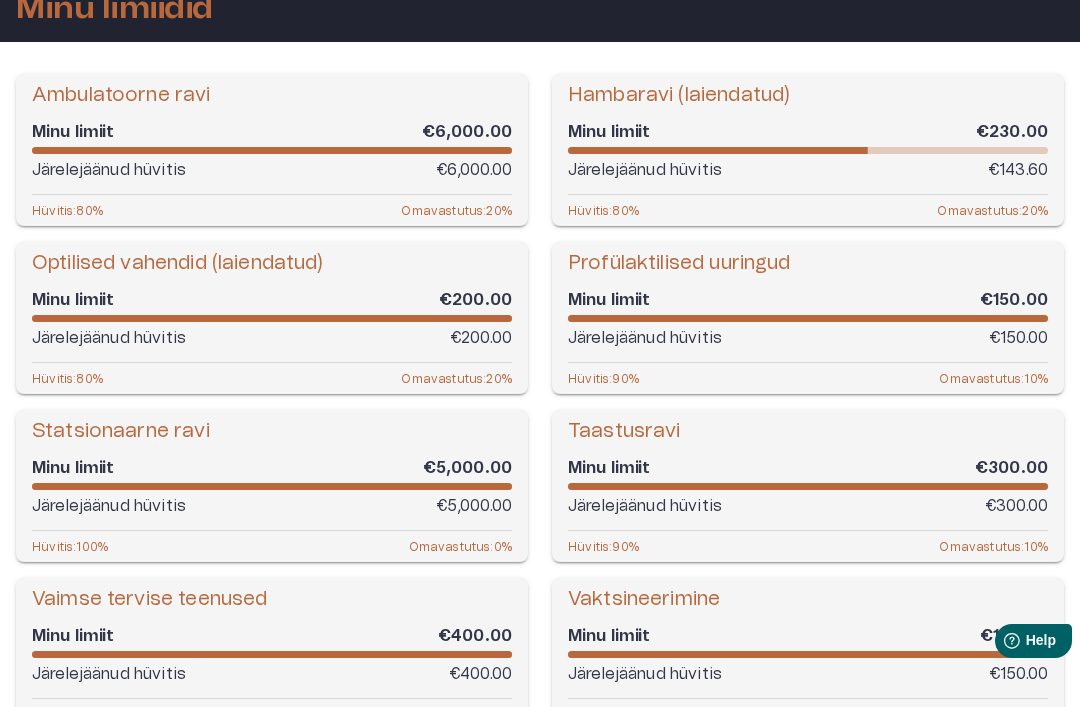 scroll, scrollTop: 0, scrollLeft: 0, axis: both 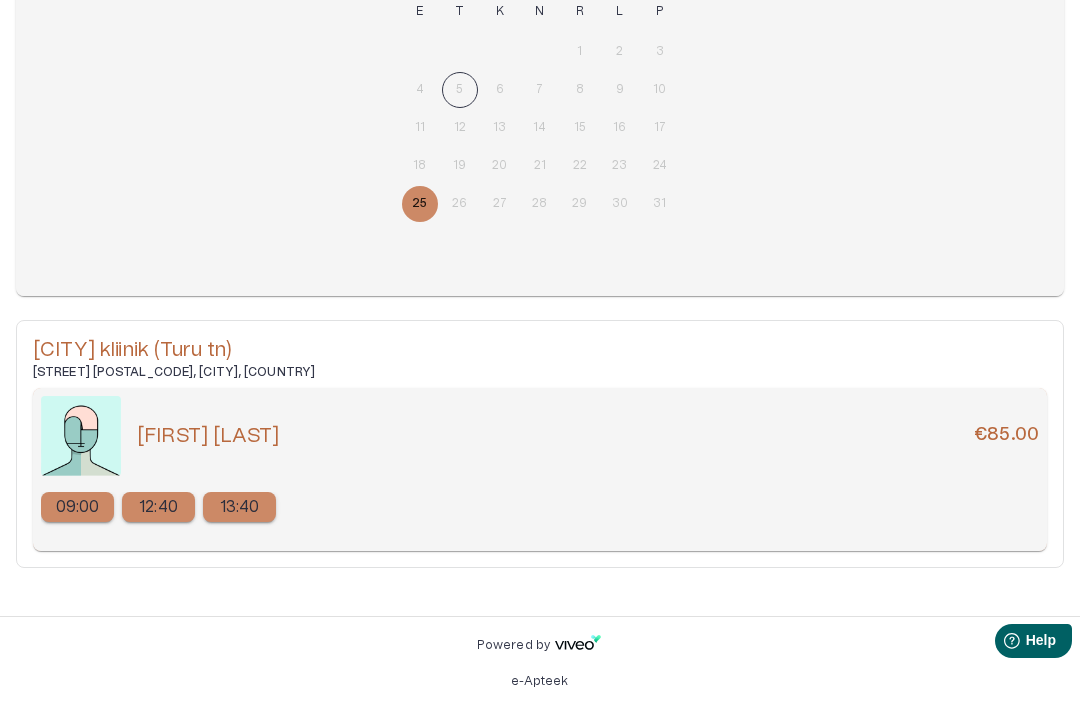 click on "€85.00" at bounding box center (1006, 436) 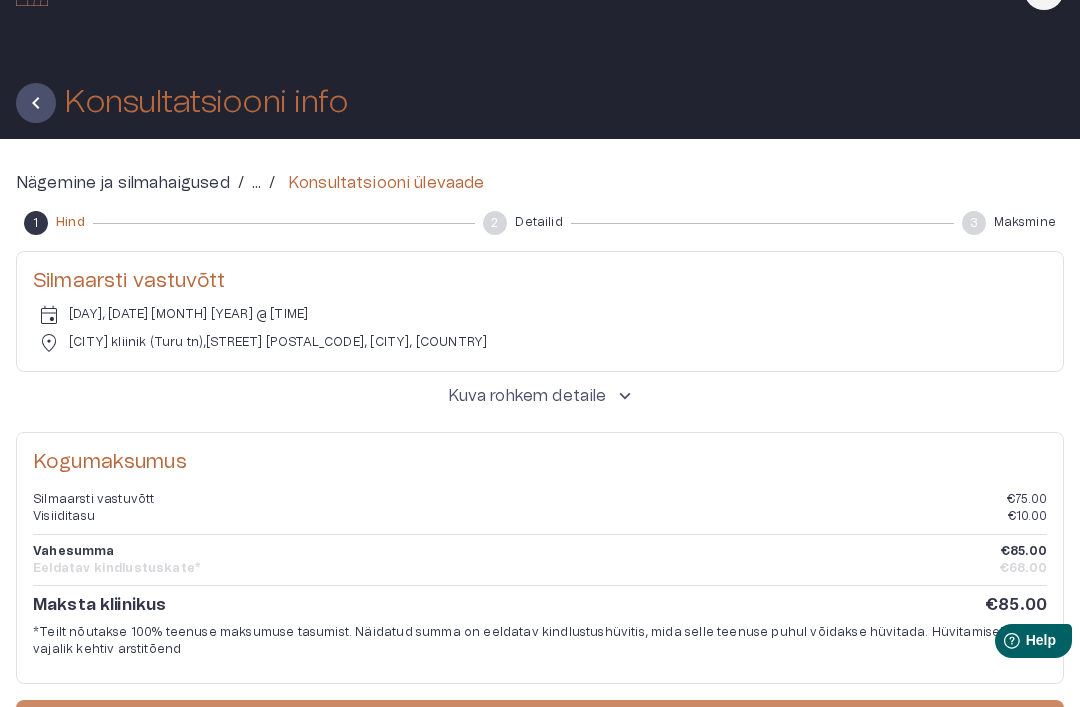 scroll, scrollTop: 0, scrollLeft: 0, axis: both 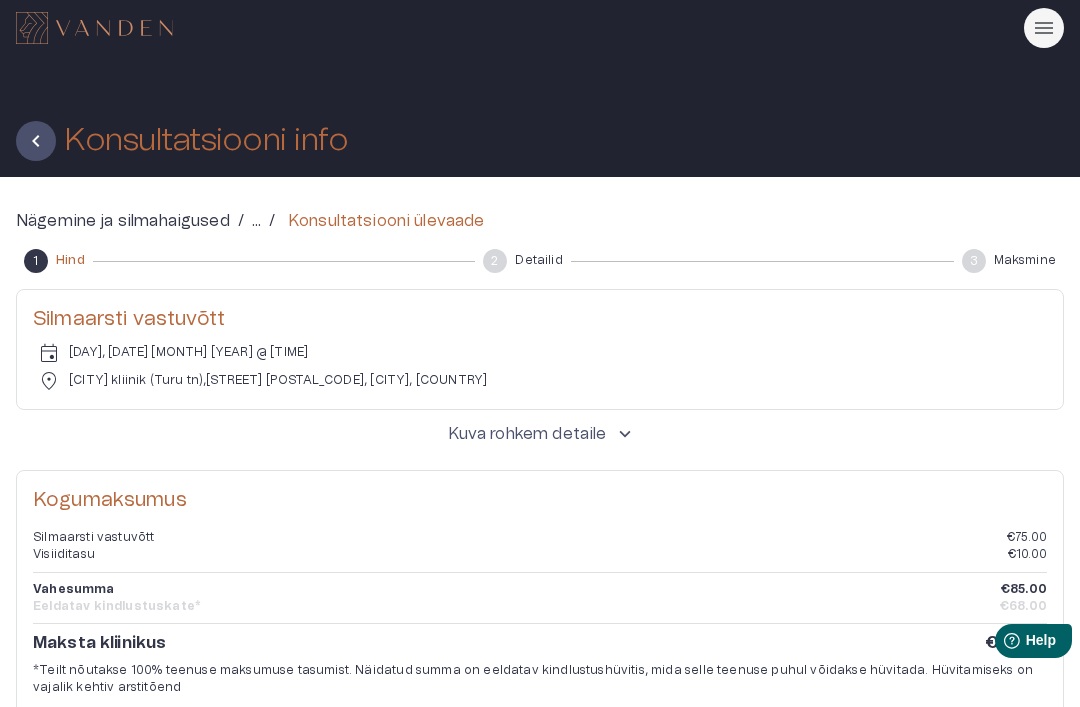 click on "Kuva rohkem detaile" at bounding box center [527, 434] 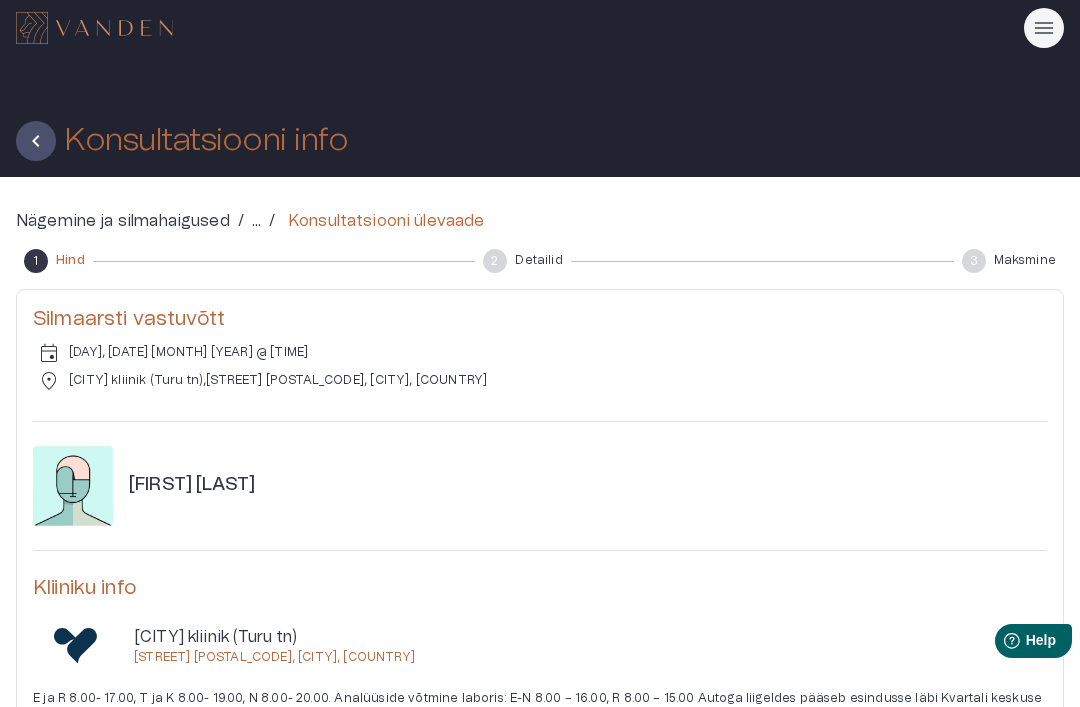 click 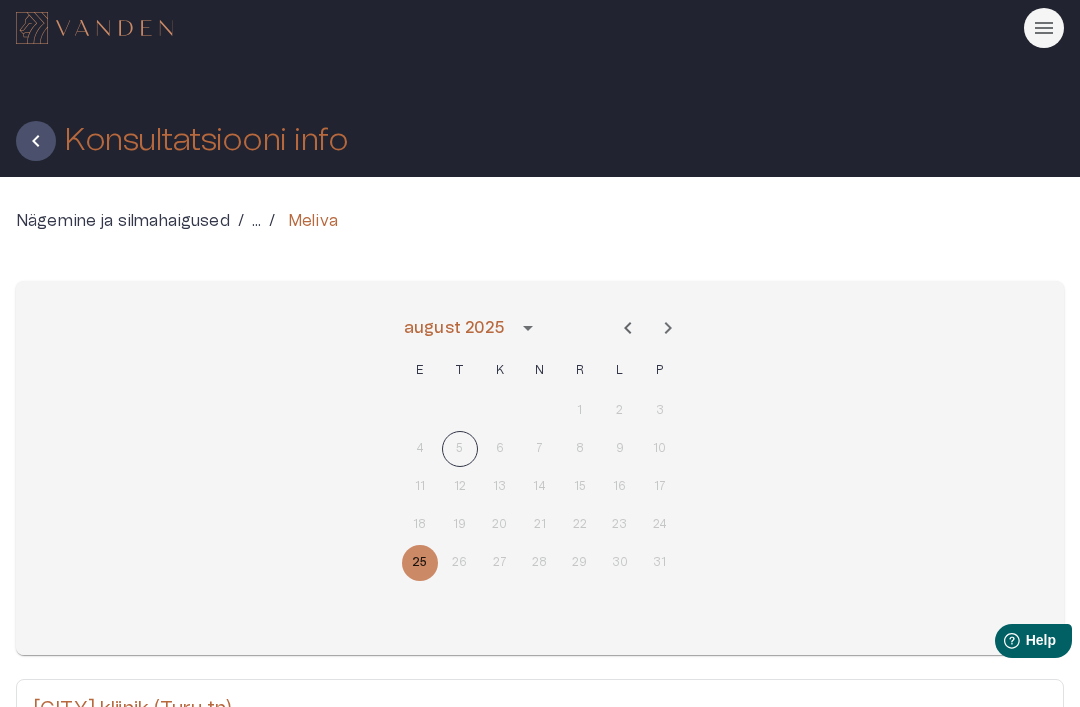 click 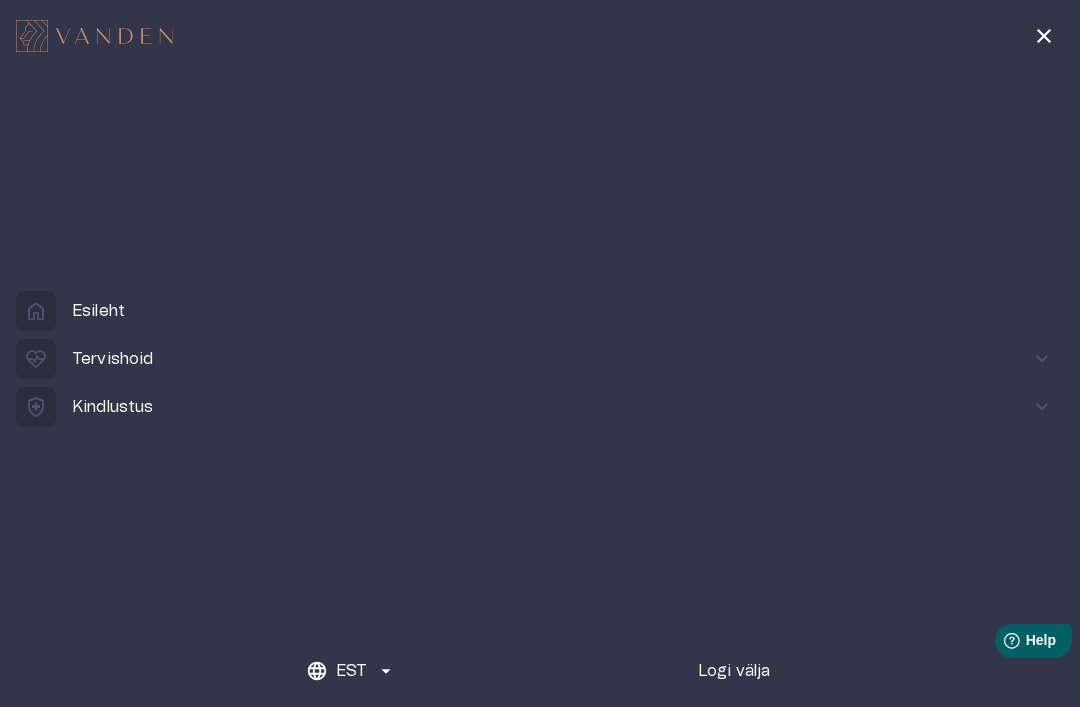 click on "Esileht" at bounding box center [98, 311] 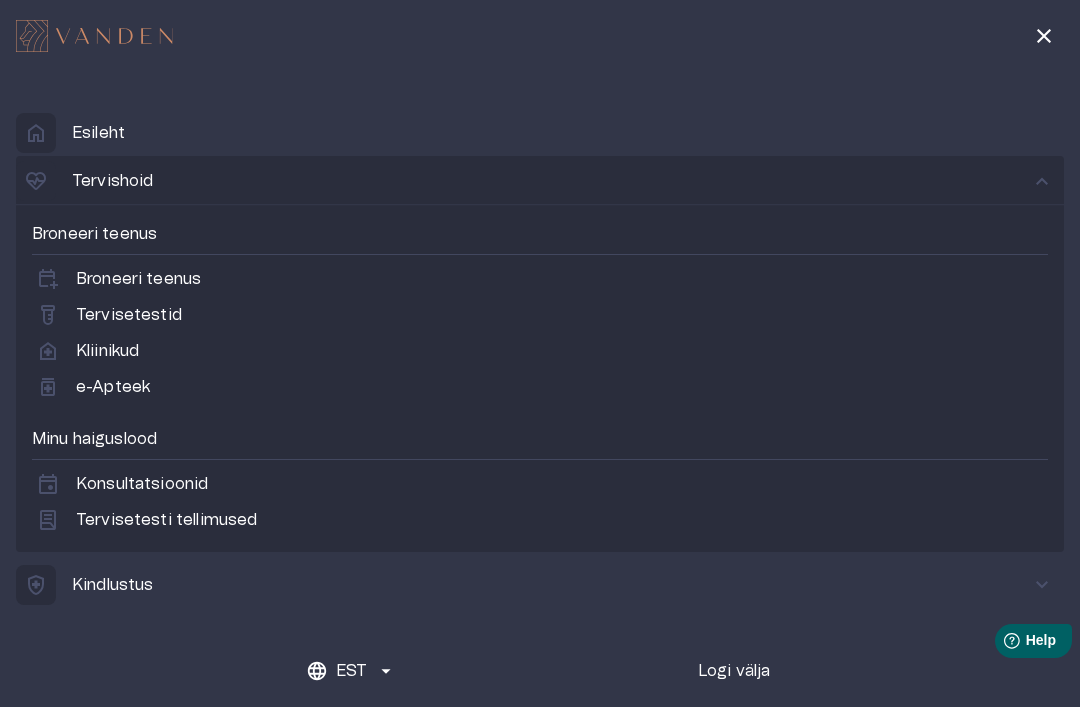 click on "close" at bounding box center (1044, 36) 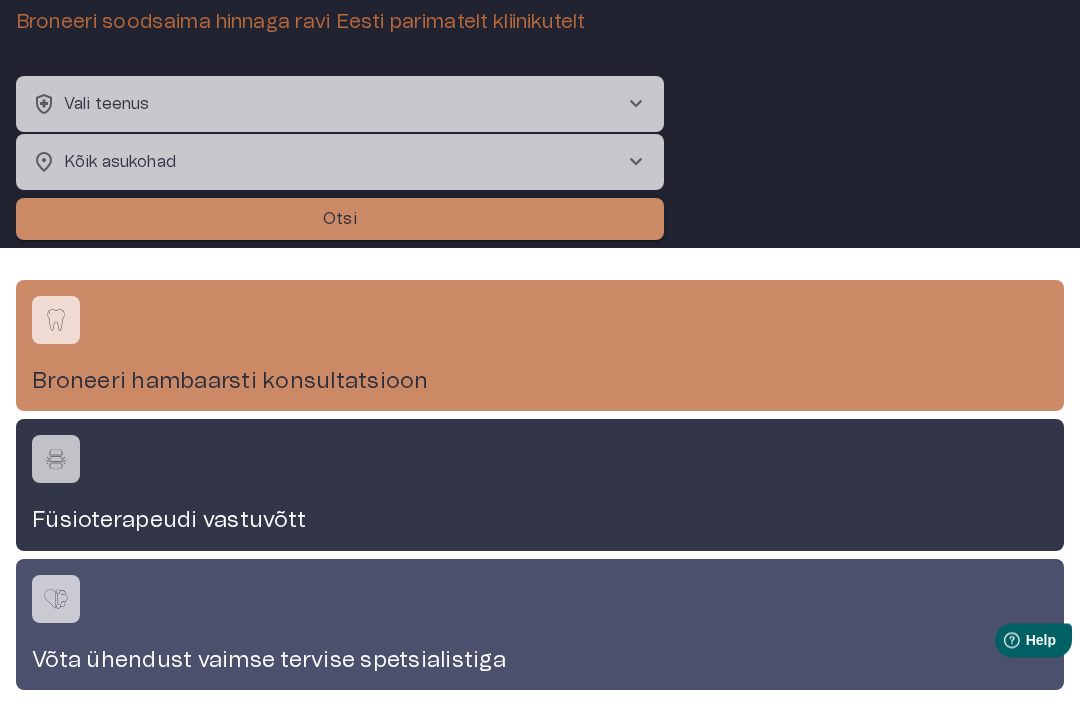 scroll, scrollTop: 215, scrollLeft: 0, axis: vertical 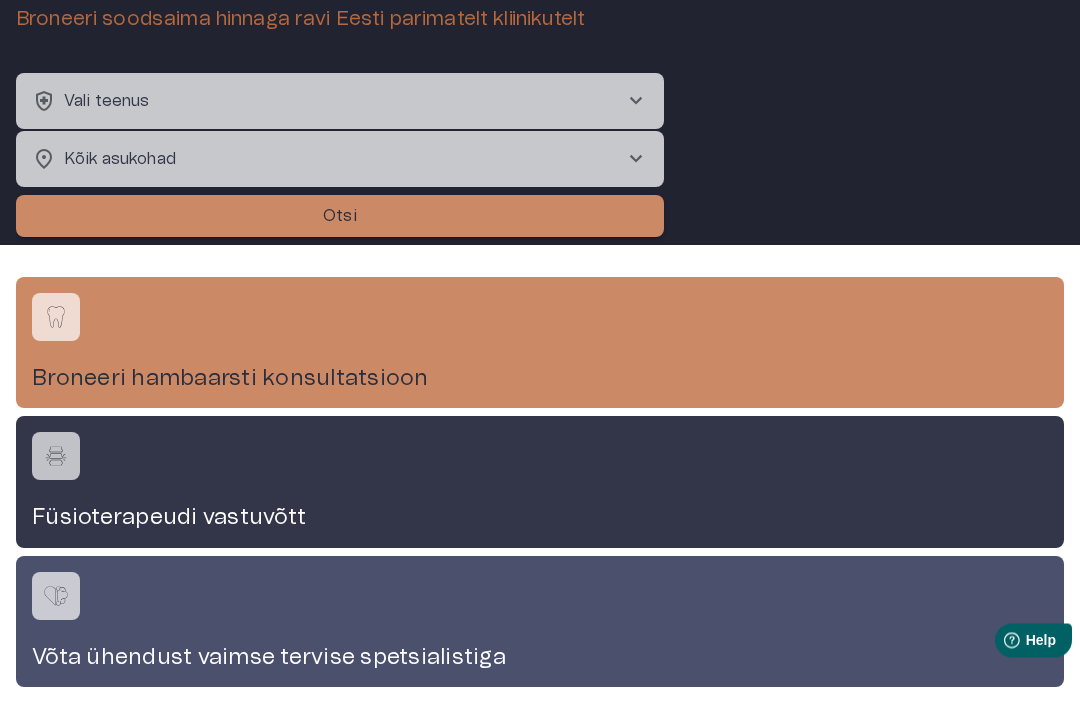 click on "health_and_safety Vali teenus chevron_right" at bounding box center (340, 102) 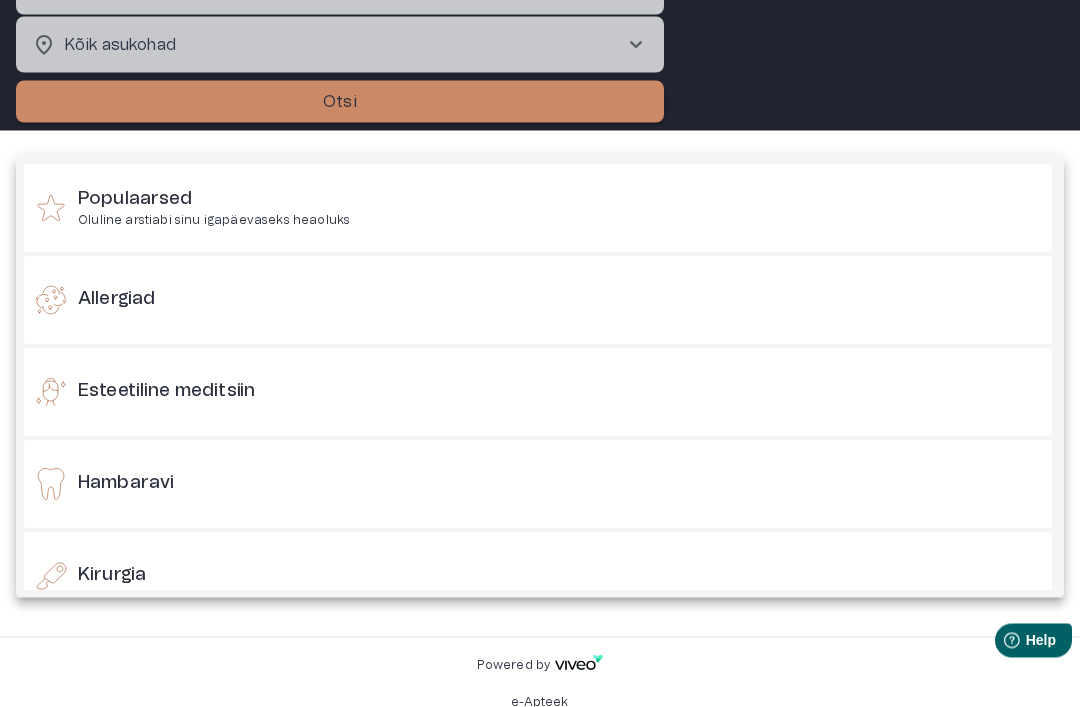 scroll, scrollTop: 324, scrollLeft: 0, axis: vertical 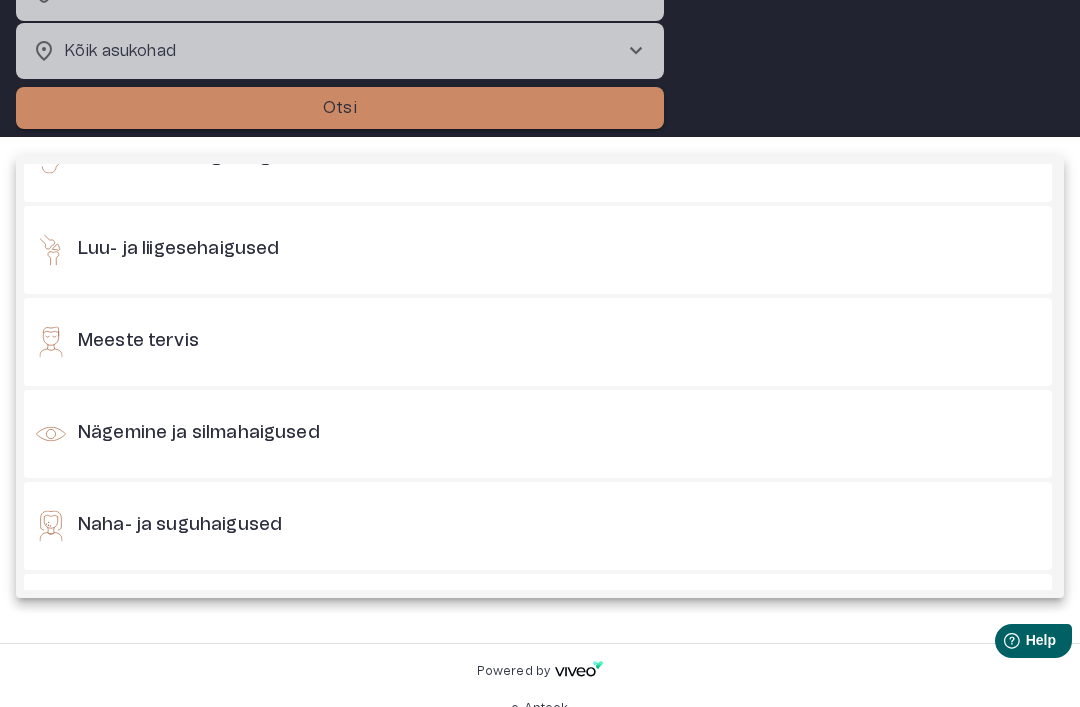 click on "Nägemine ja silmahaigused" at bounding box center [538, 434] 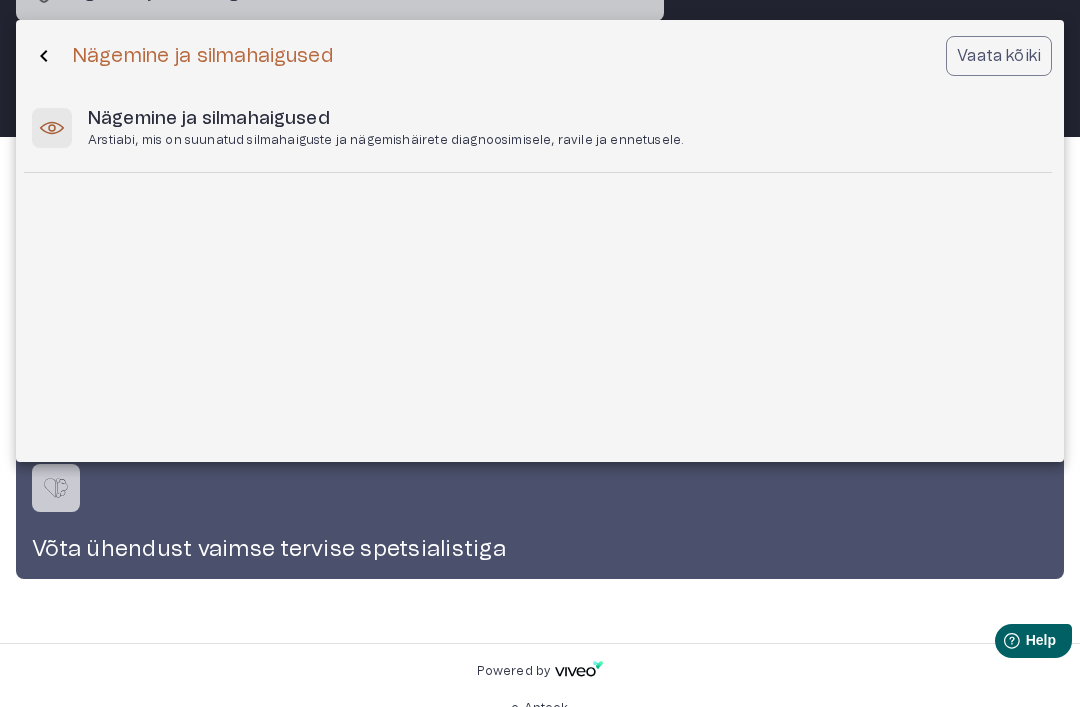 click on "Arstiabi, mis on suunatud silmahaiguste ja nägemishäirete diagnoosimisele, ravile ja ennetusele." at bounding box center [386, 140] 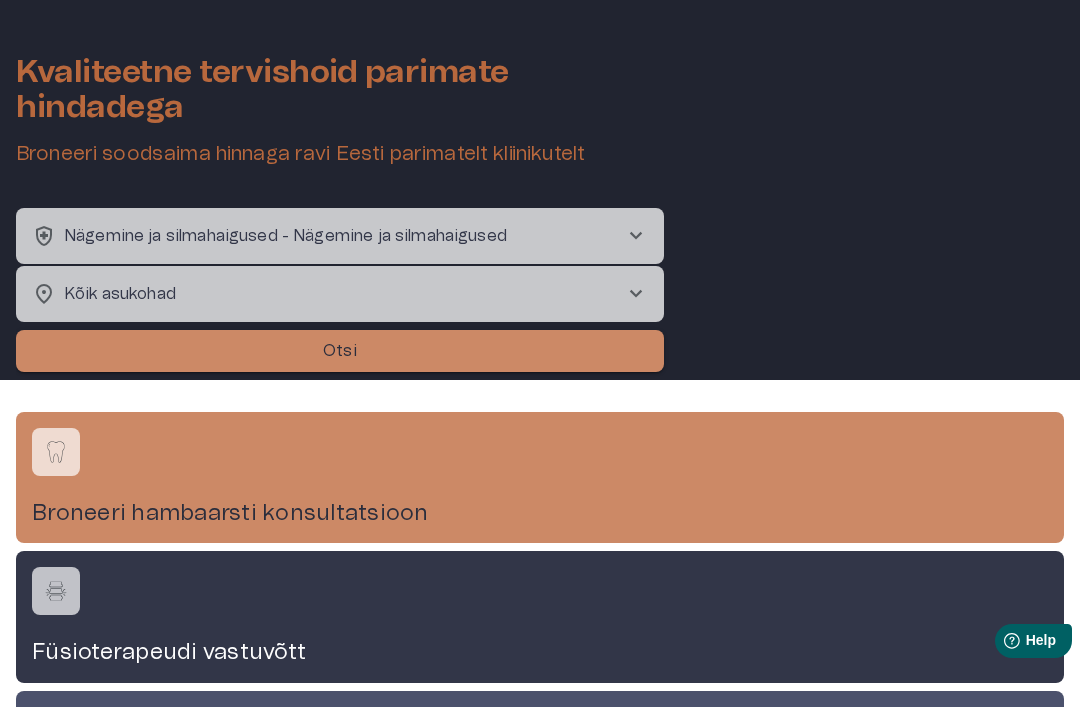 scroll, scrollTop: 77, scrollLeft: 0, axis: vertical 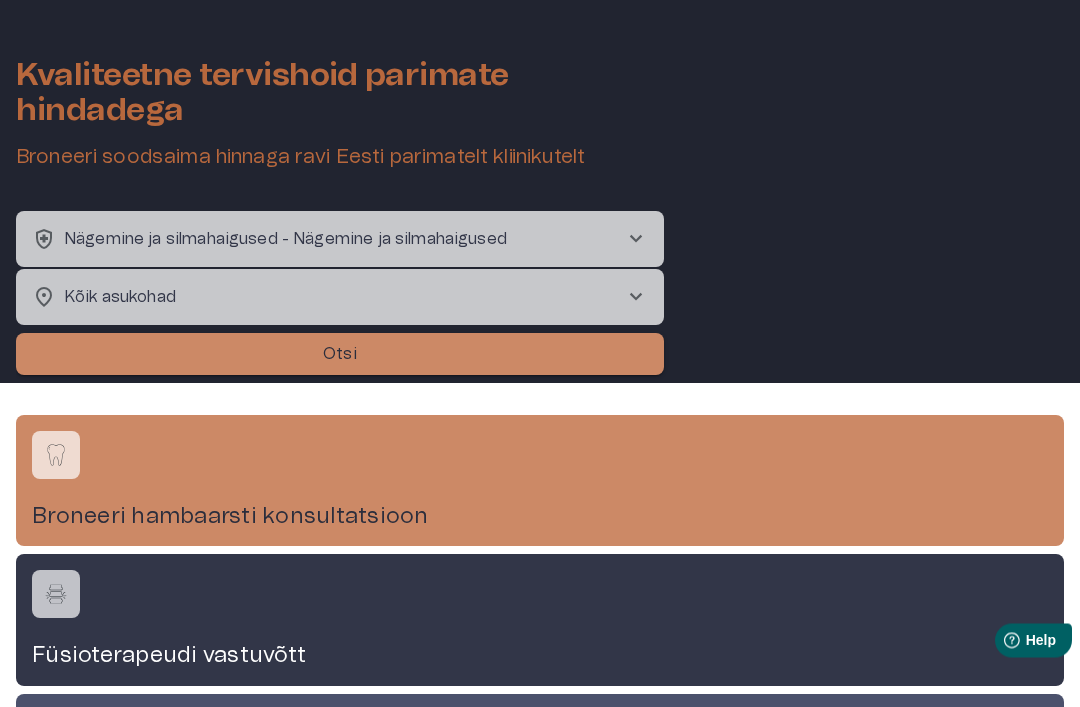 click on "Otsi" at bounding box center (340, 355) 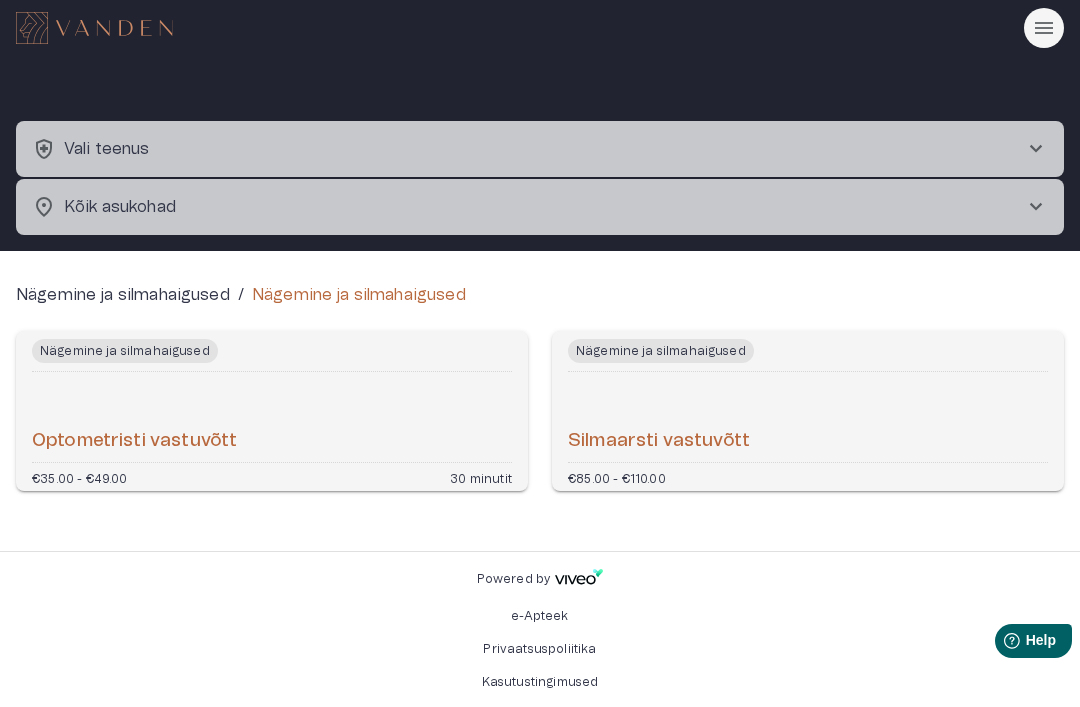 click on "Silmaarsti vastuvõtt" at bounding box center (659, 441) 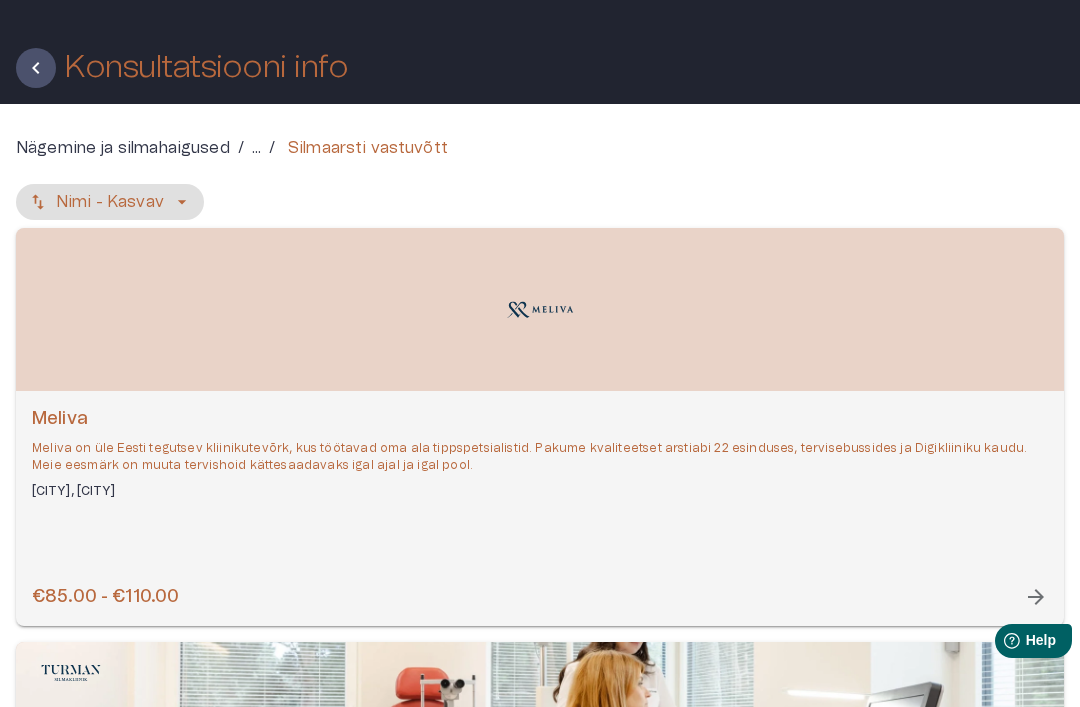 scroll, scrollTop: 0, scrollLeft: 0, axis: both 